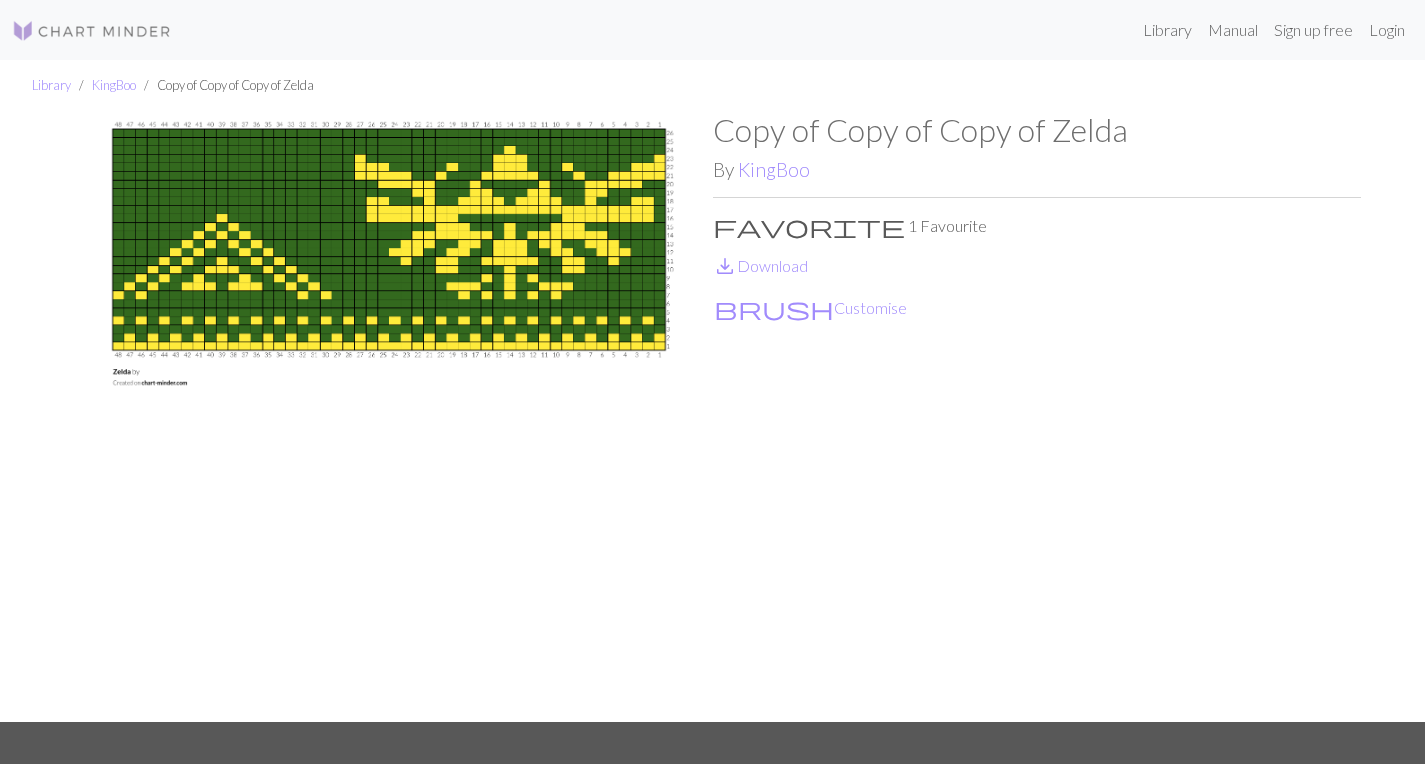 scroll, scrollTop: 0, scrollLeft: 0, axis: both 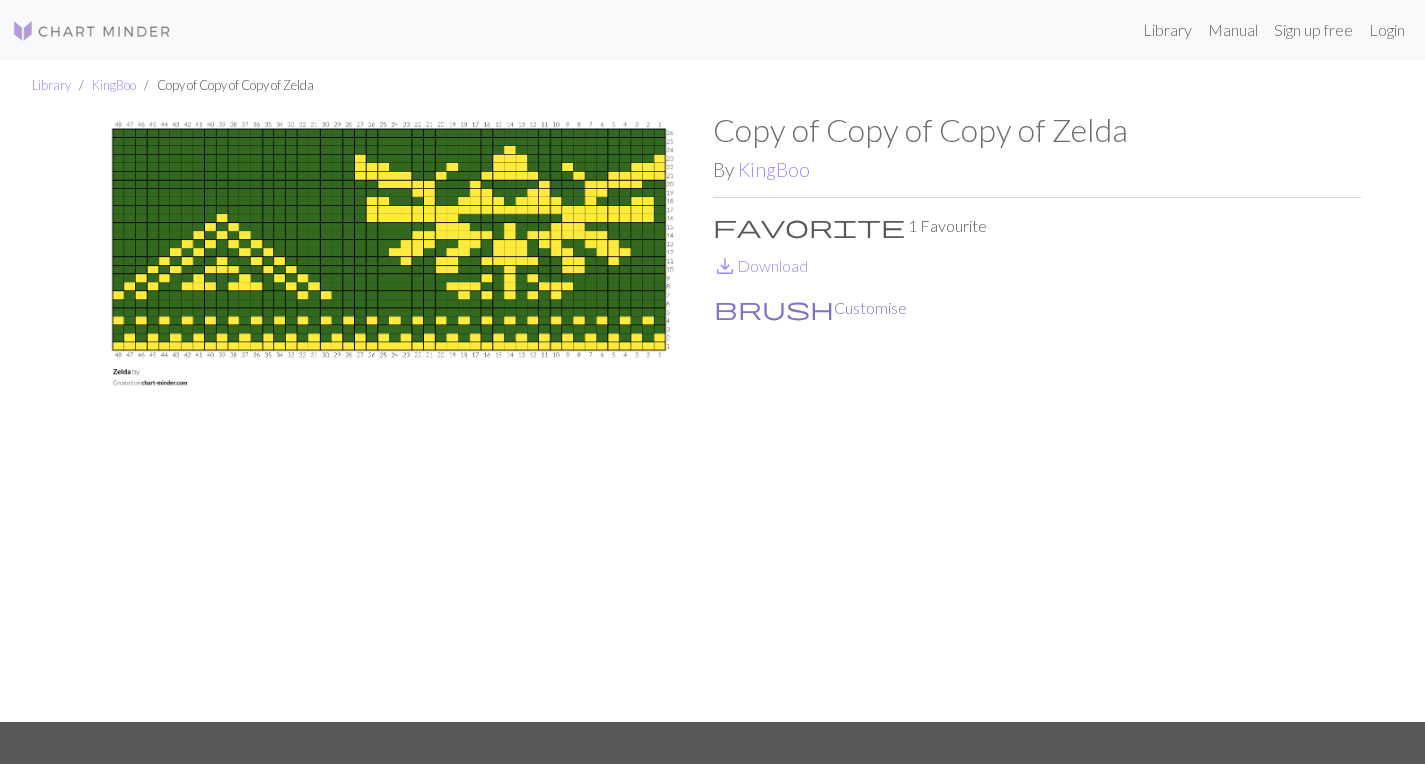 click on "brush Customise" at bounding box center (810, 308) 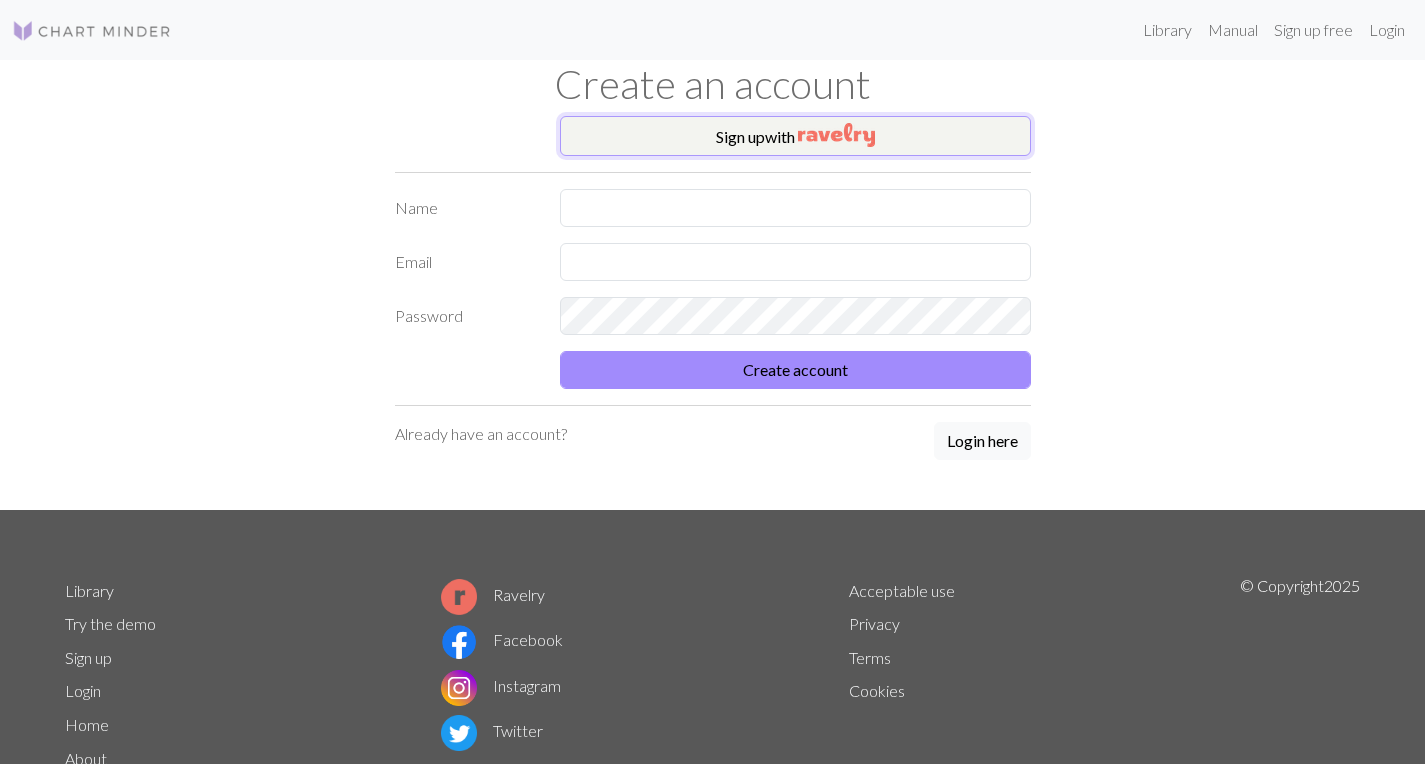 click on "Sign up  with" at bounding box center (795, 136) 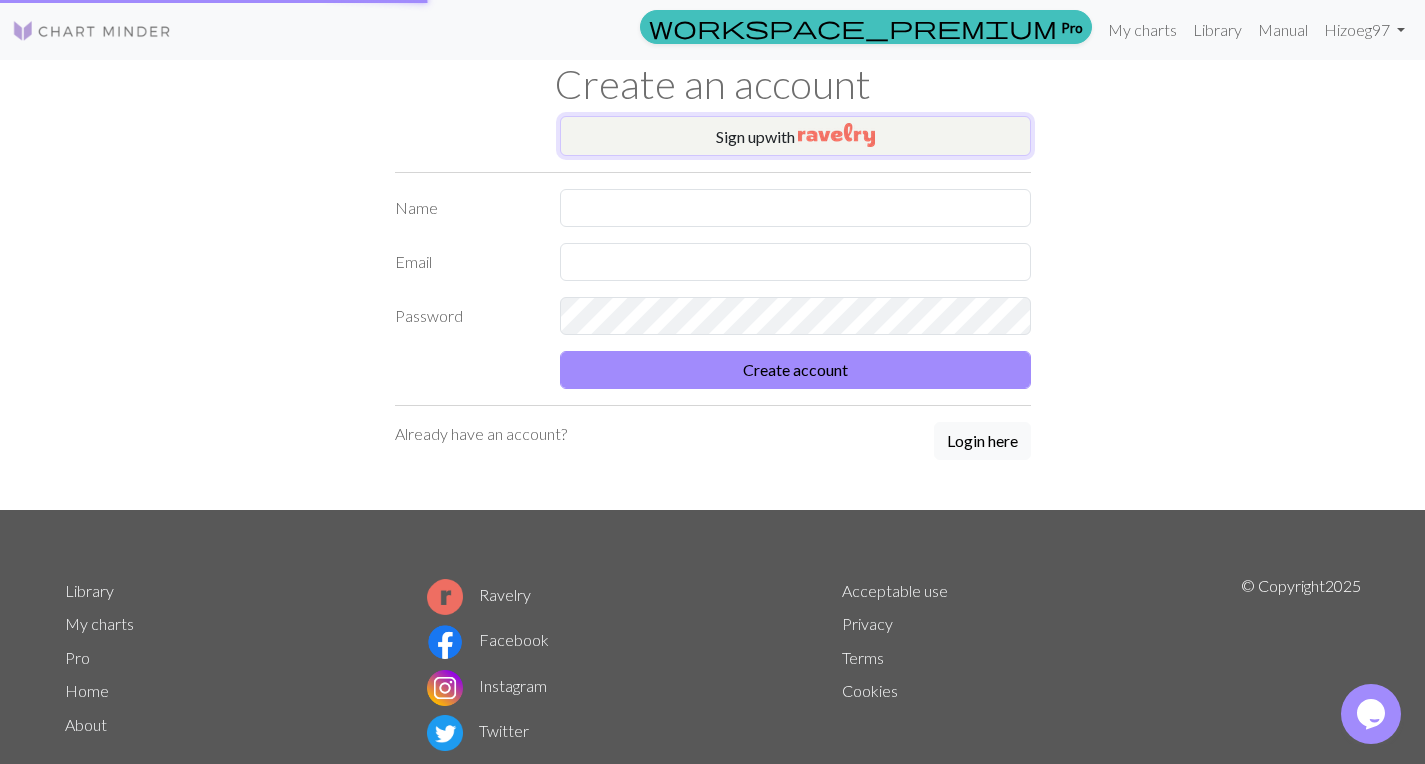 scroll, scrollTop: 0, scrollLeft: 0, axis: both 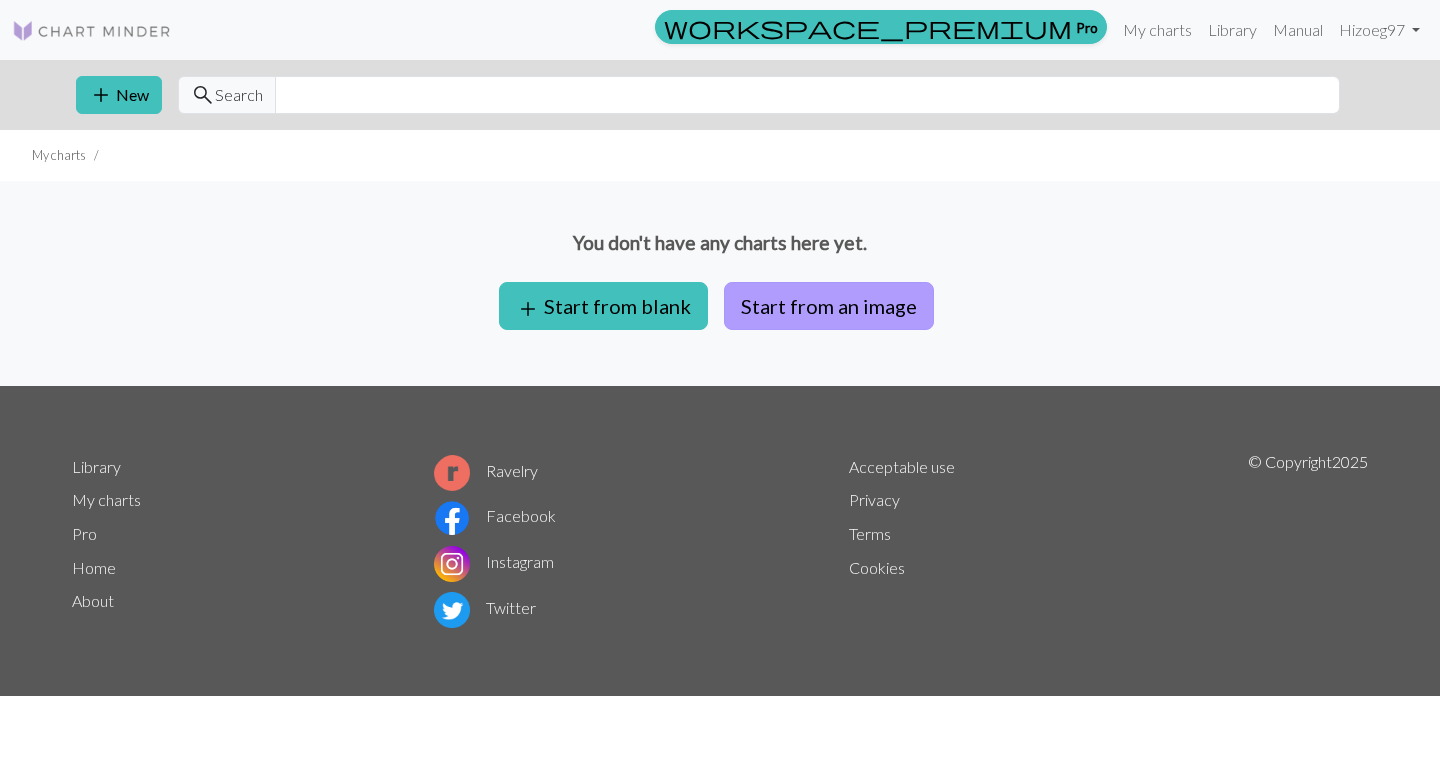 click on "Start from an image" at bounding box center (829, 306) 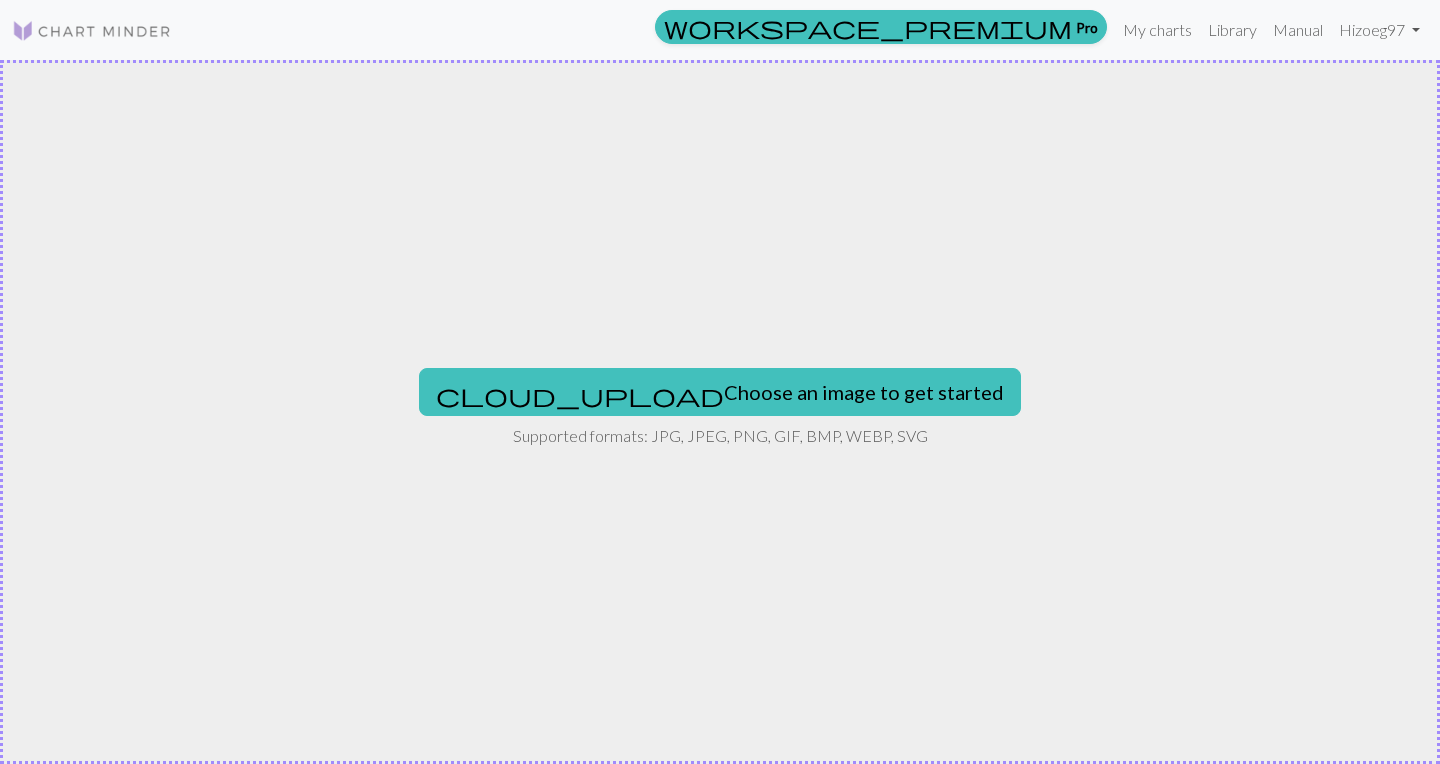click at bounding box center [92, 31] 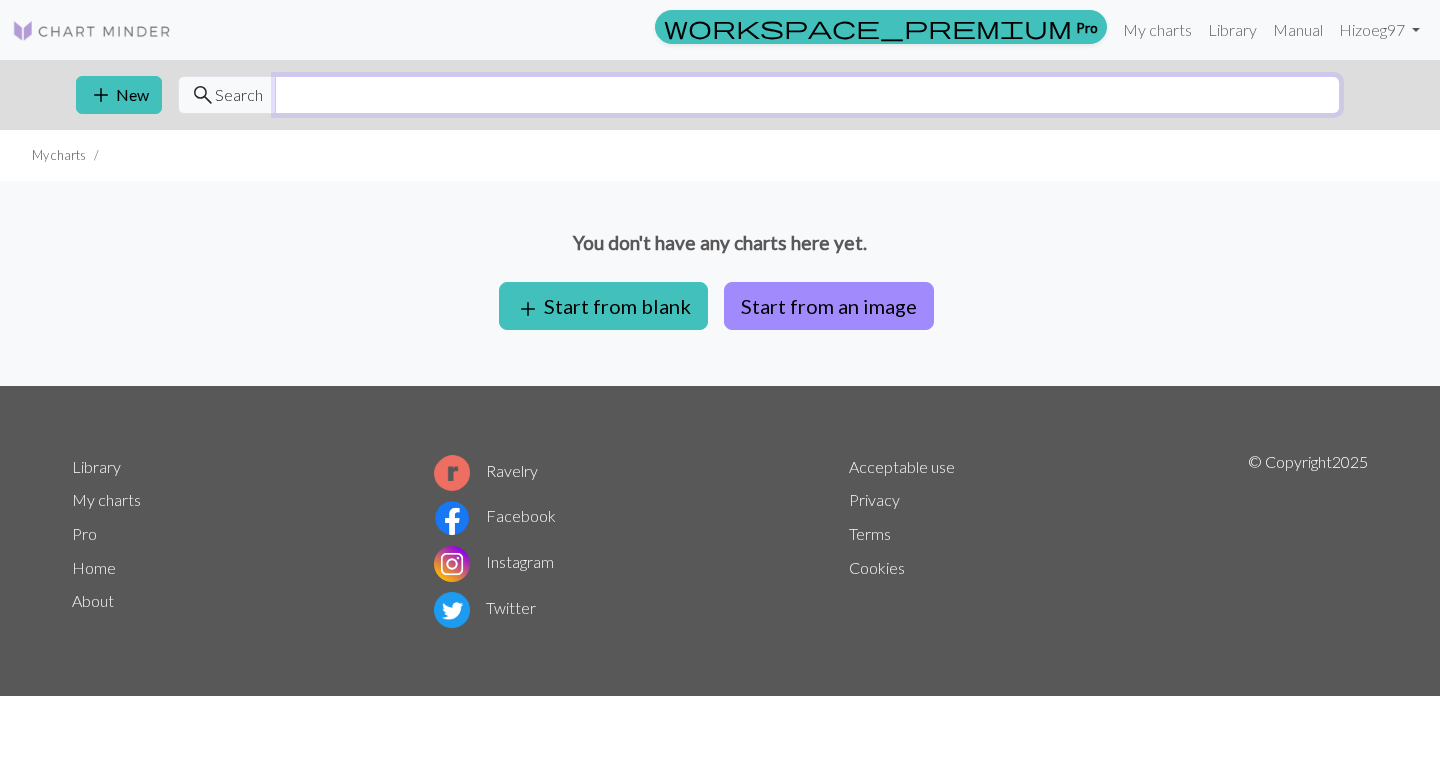 click at bounding box center (807, 95) 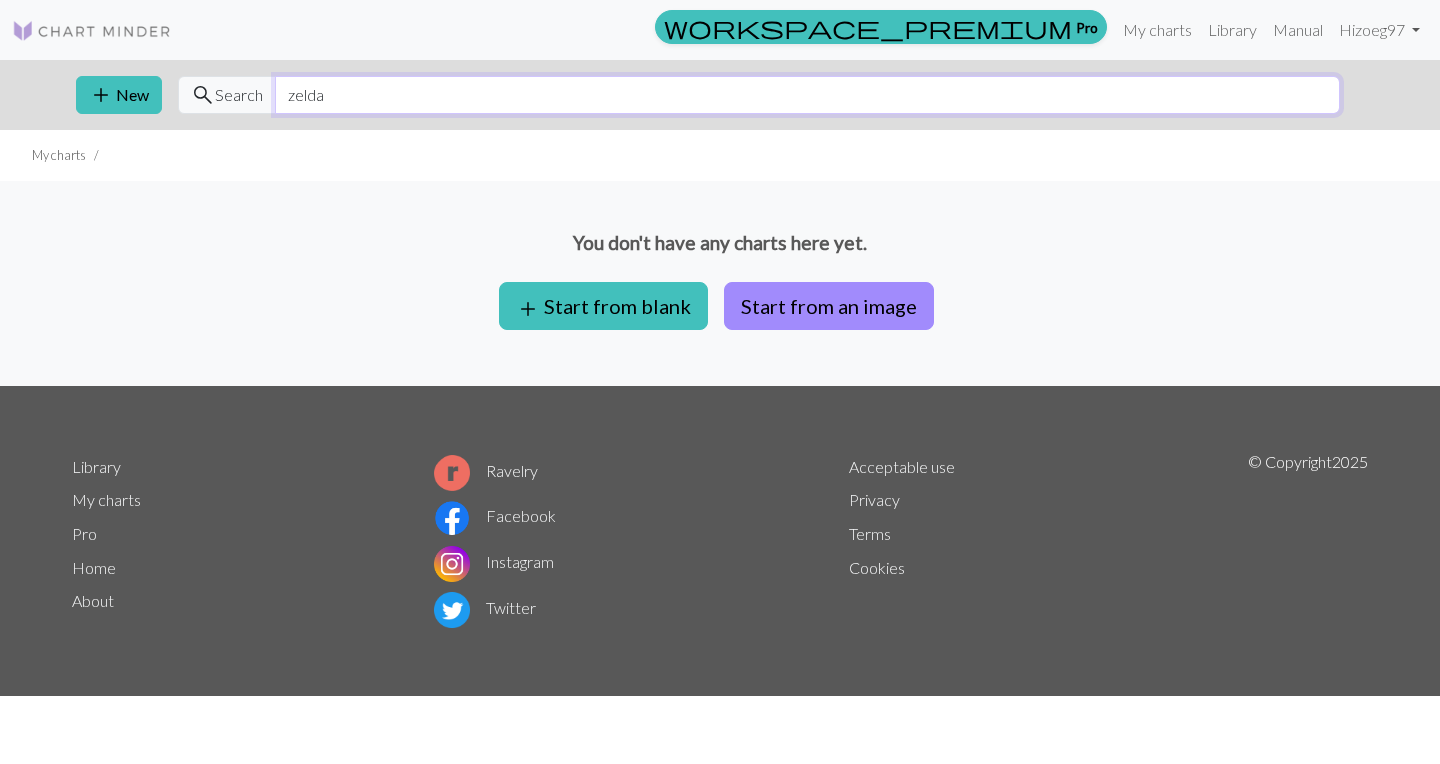 type on "zelda" 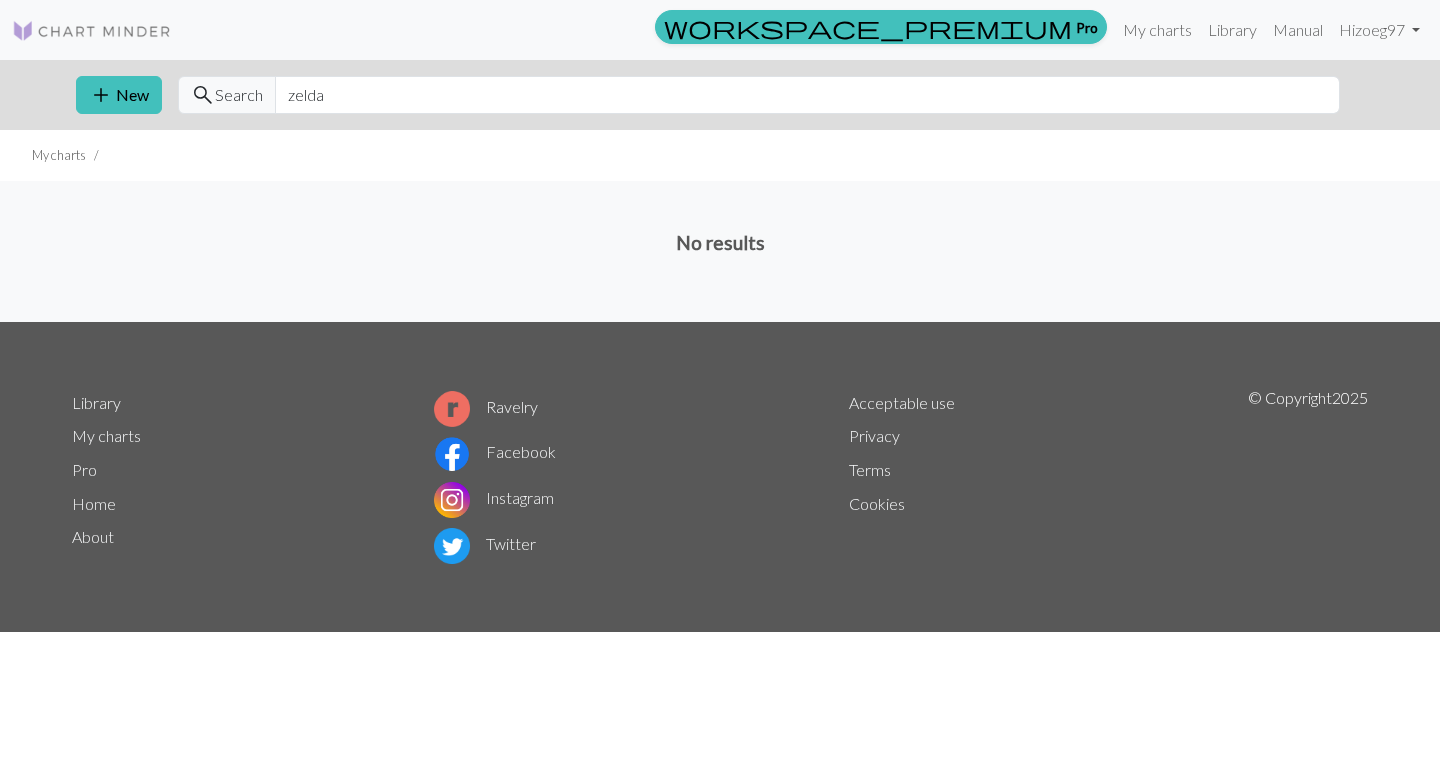 click on "Search" at bounding box center (239, 95) 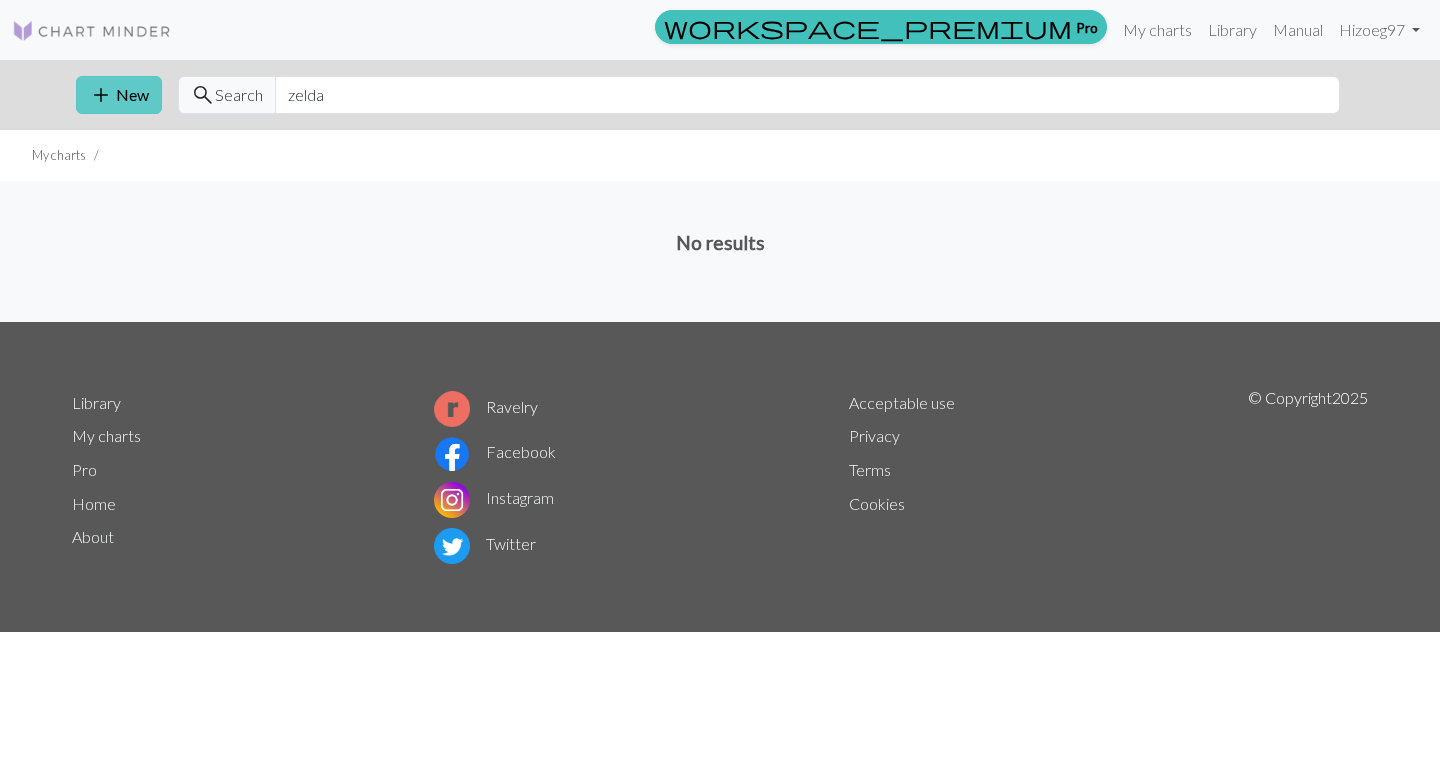 click on "add   New" at bounding box center [119, 95] 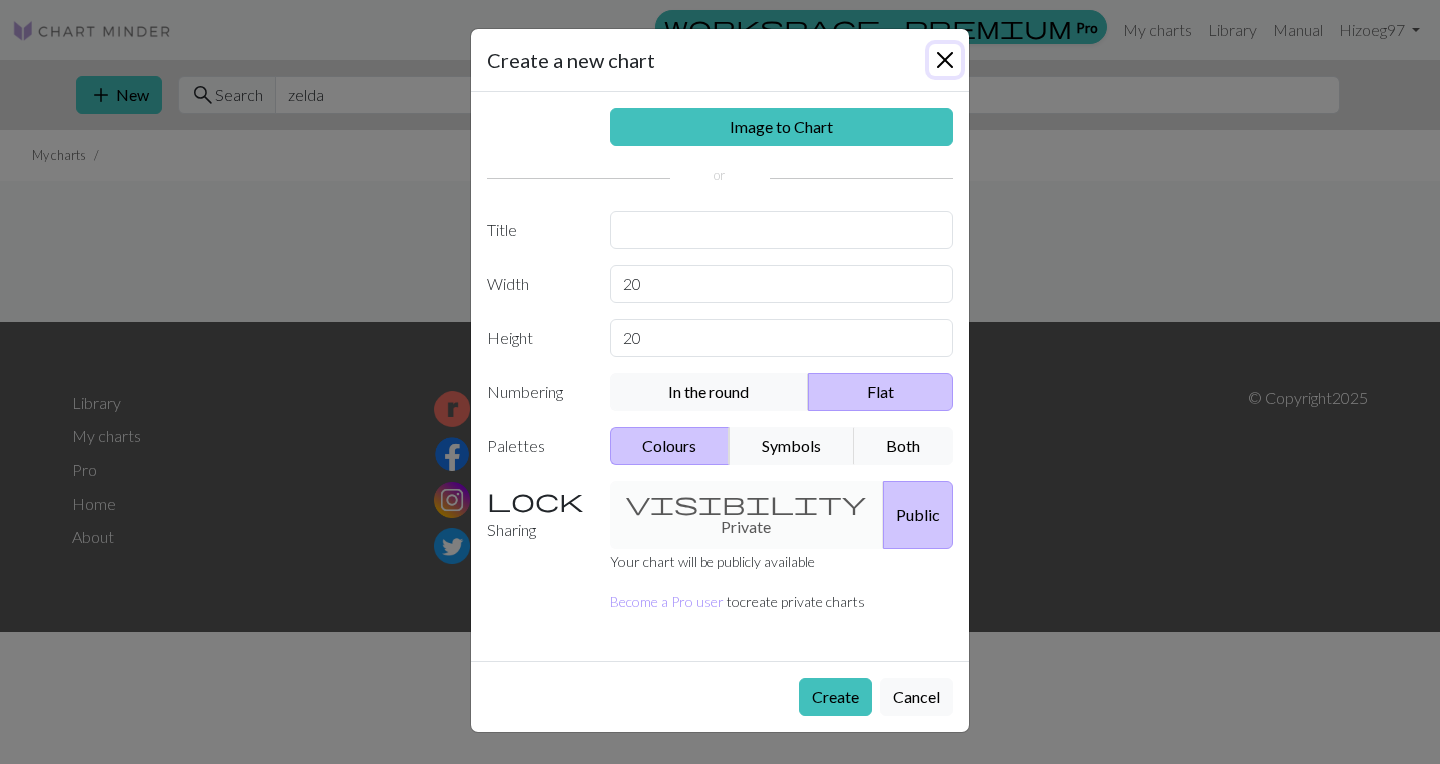 click at bounding box center (945, 60) 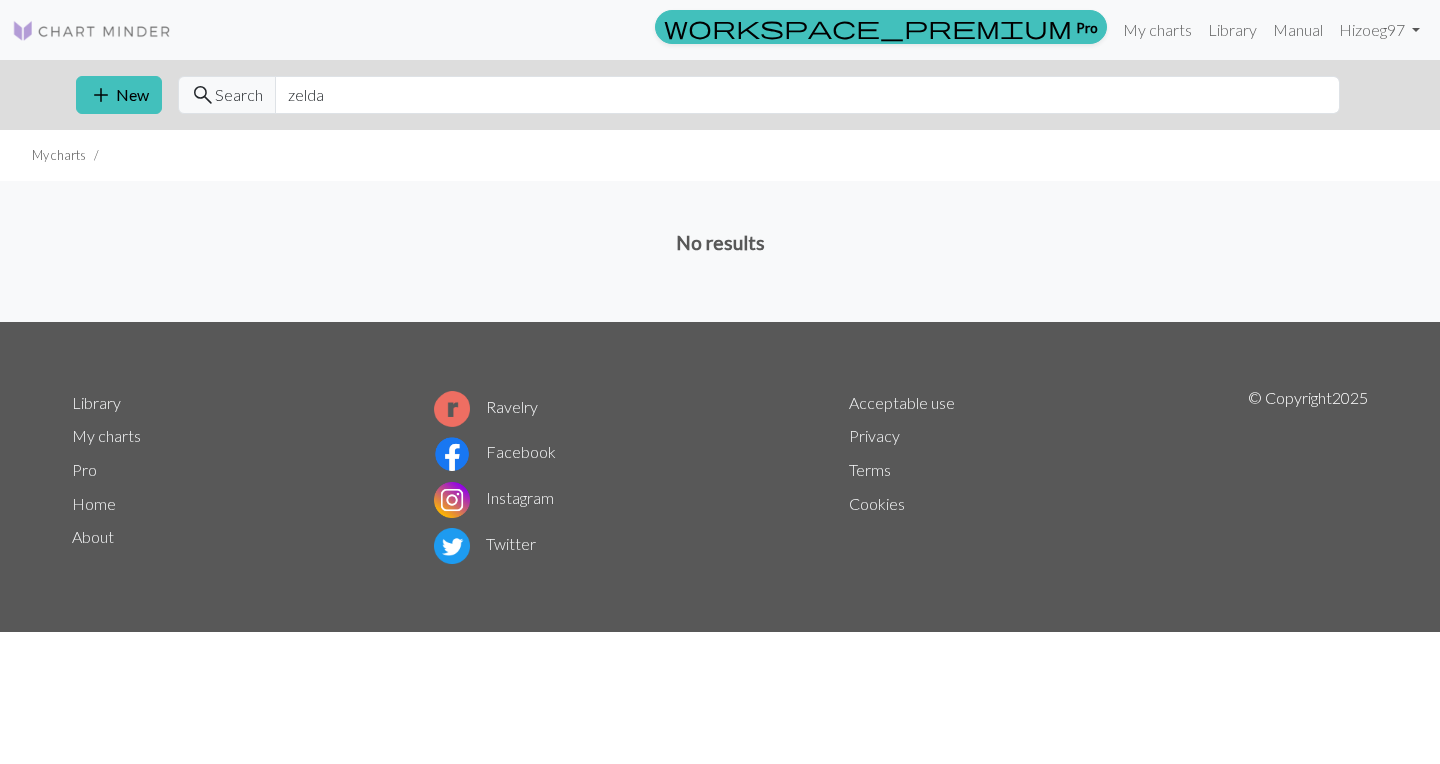 click at bounding box center (92, 31) 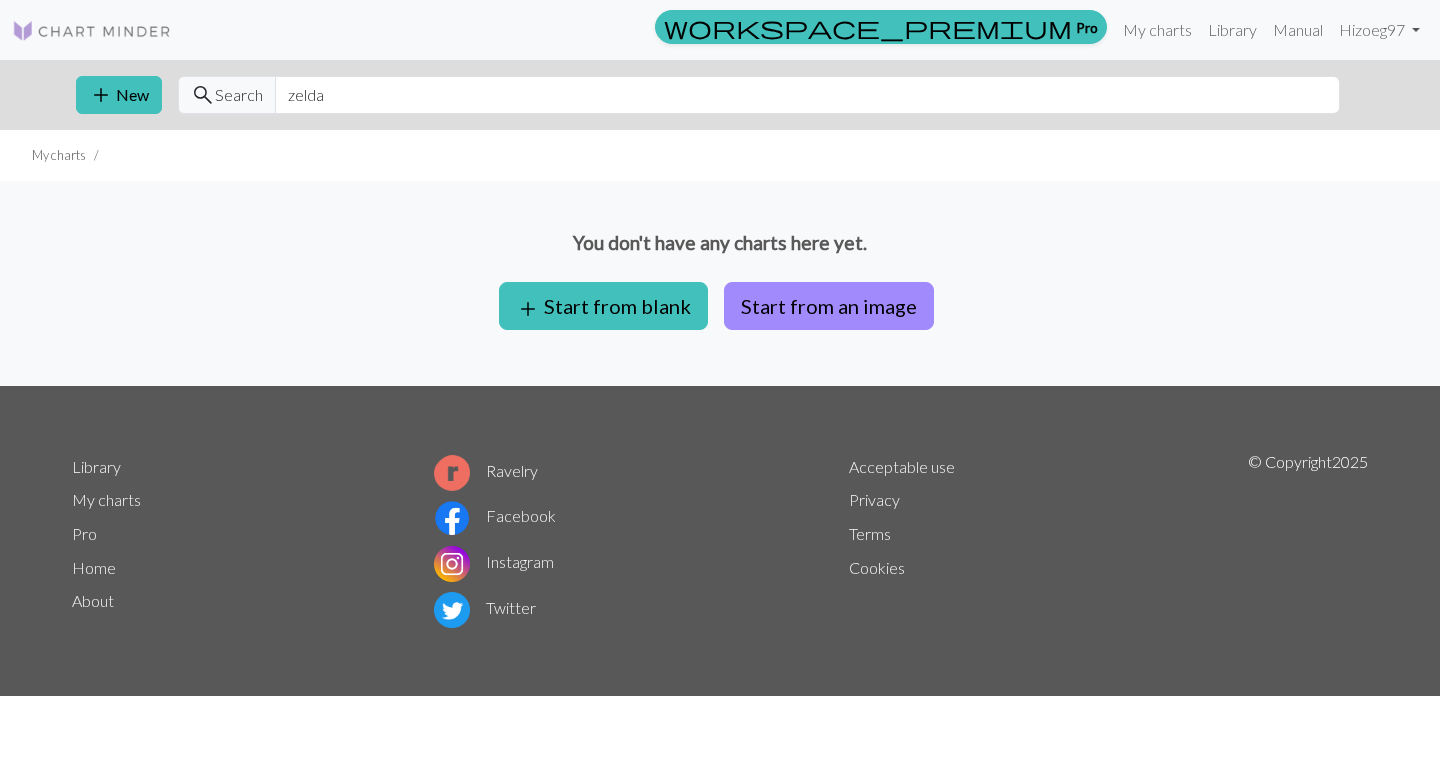 click on "Home" at bounding box center (94, 567) 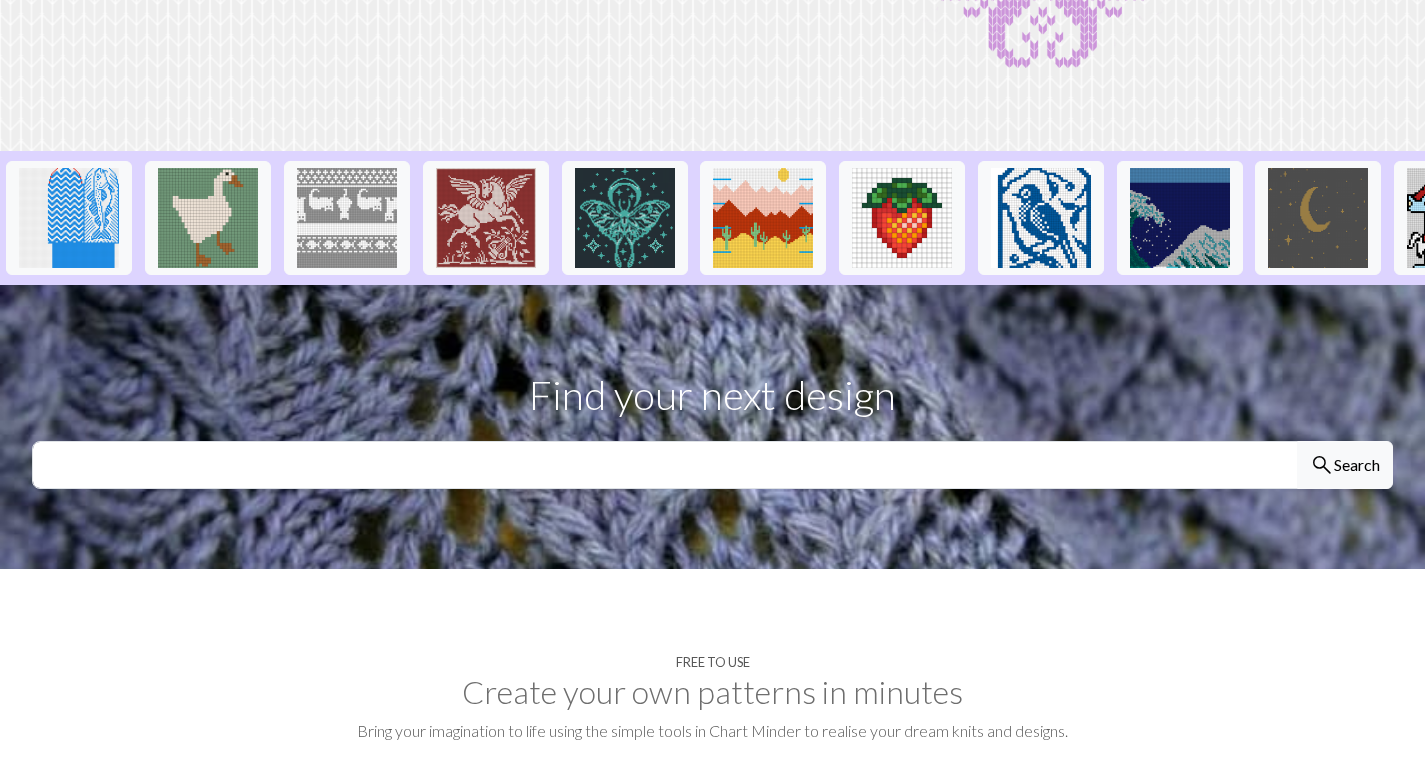 scroll, scrollTop: 337, scrollLeft: 0, axis: vertical 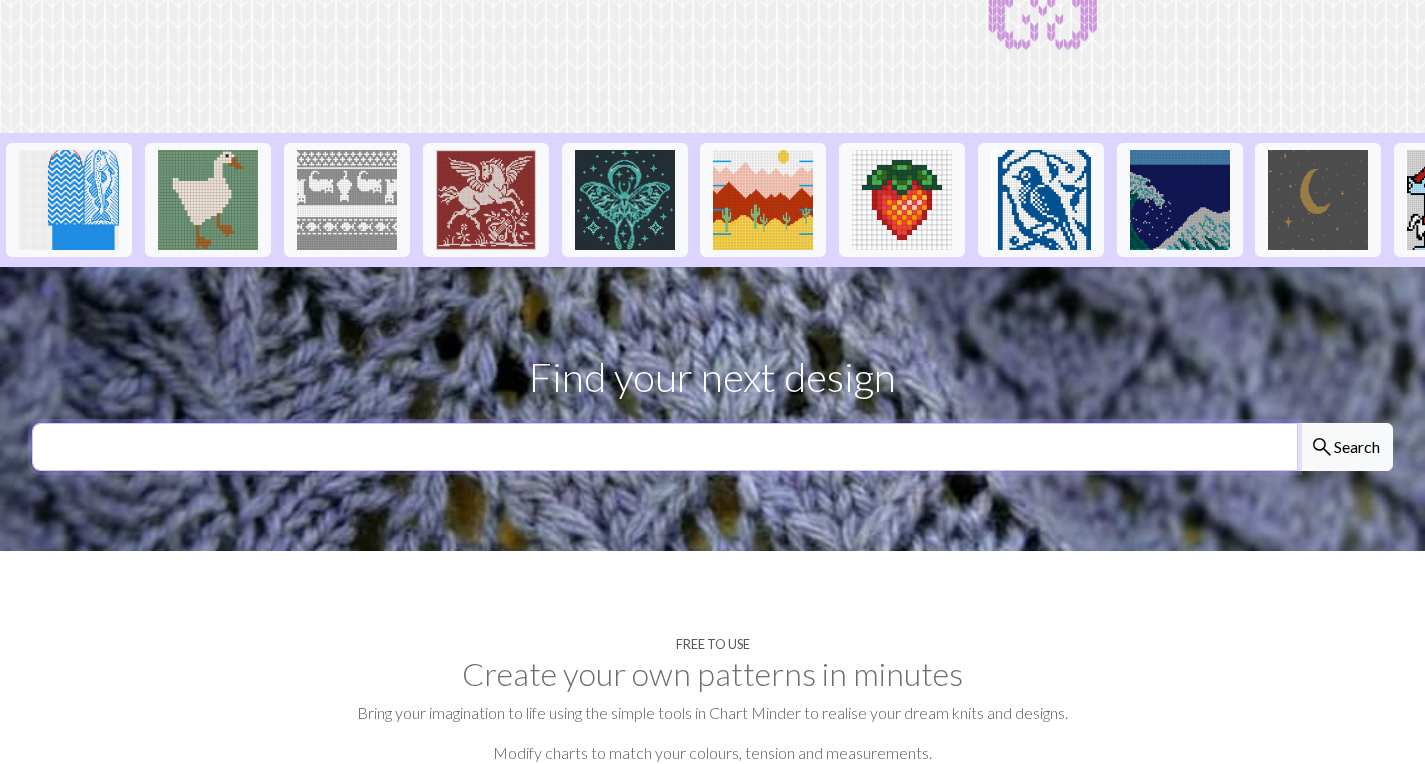 click at bounding box center [665, 447] 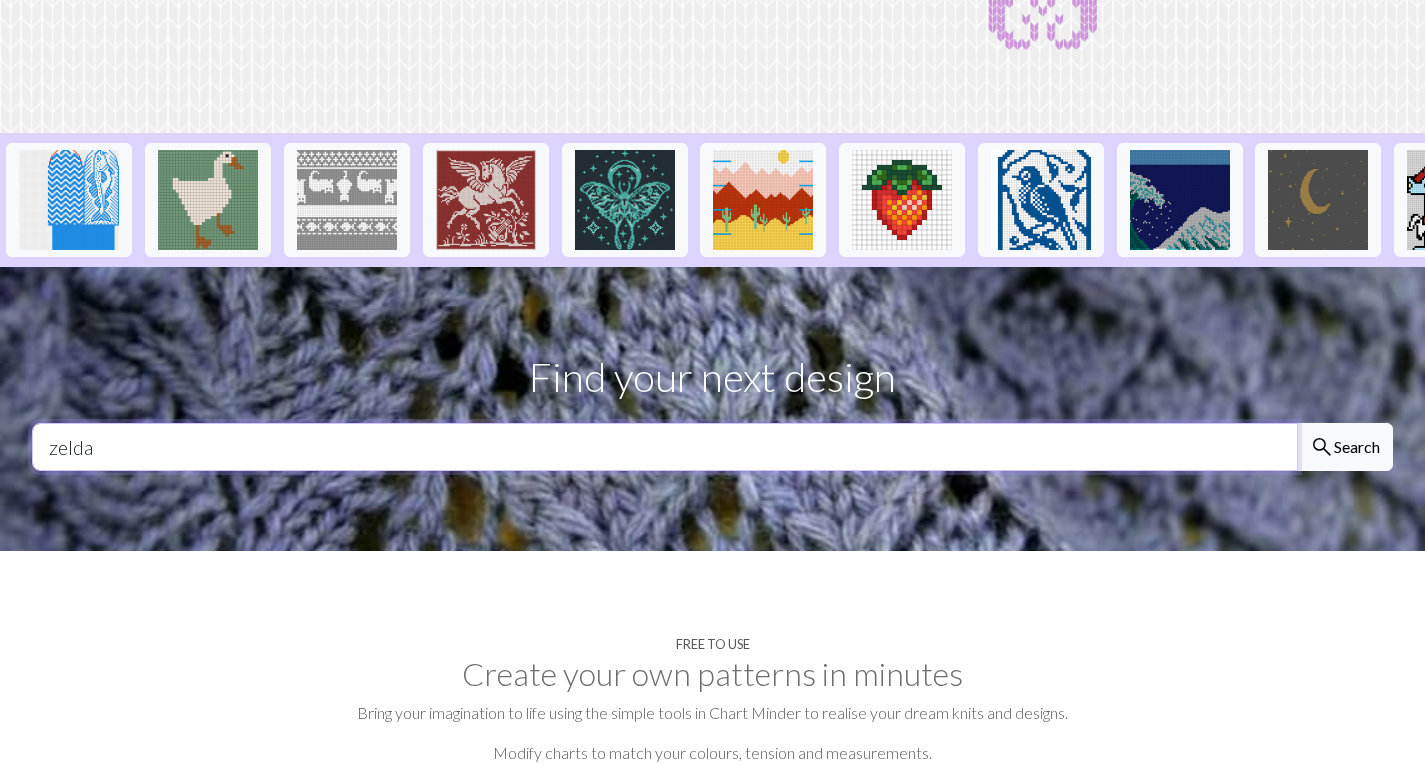 type on "zelda" 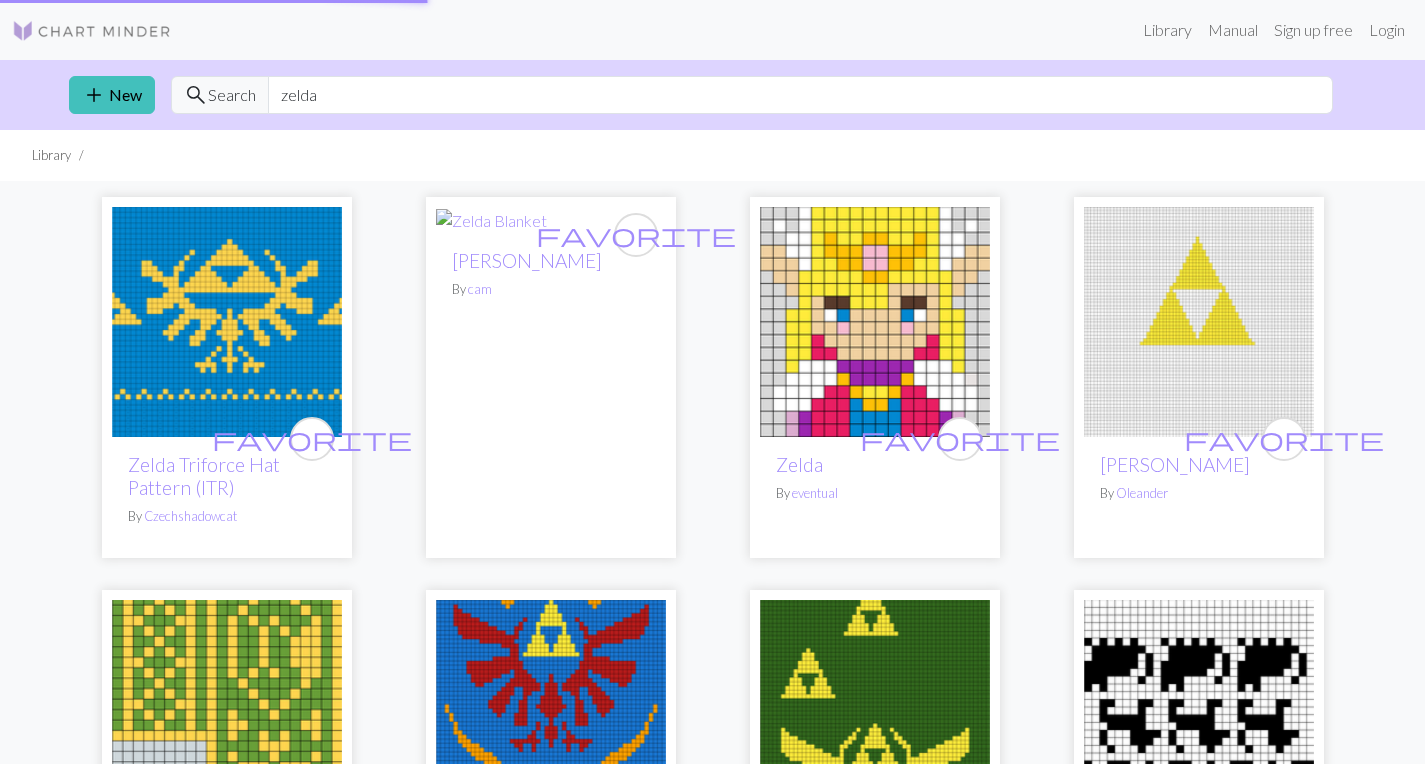 scroll, scrollTop: 0, scrollLeft: 0, axis: both 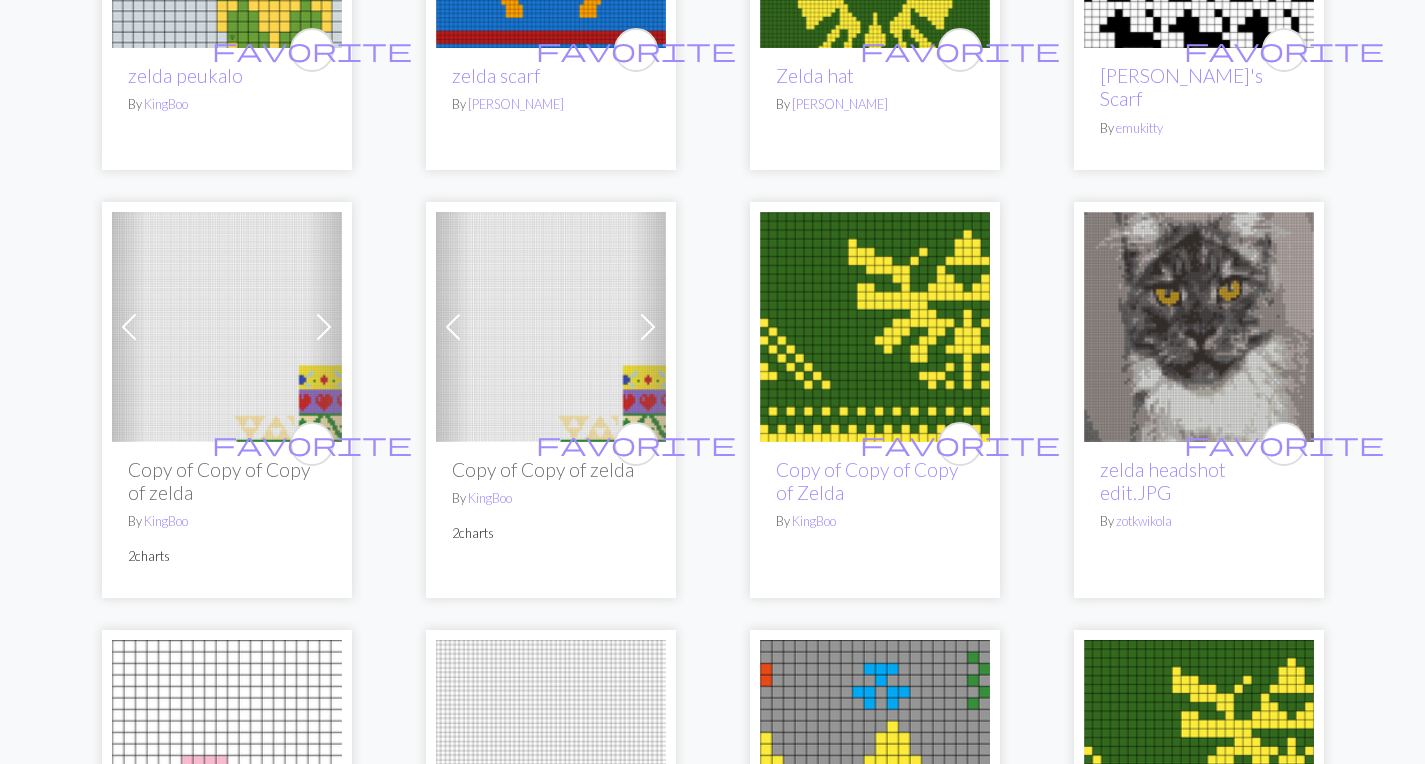 click at bounding box center (875, 327) 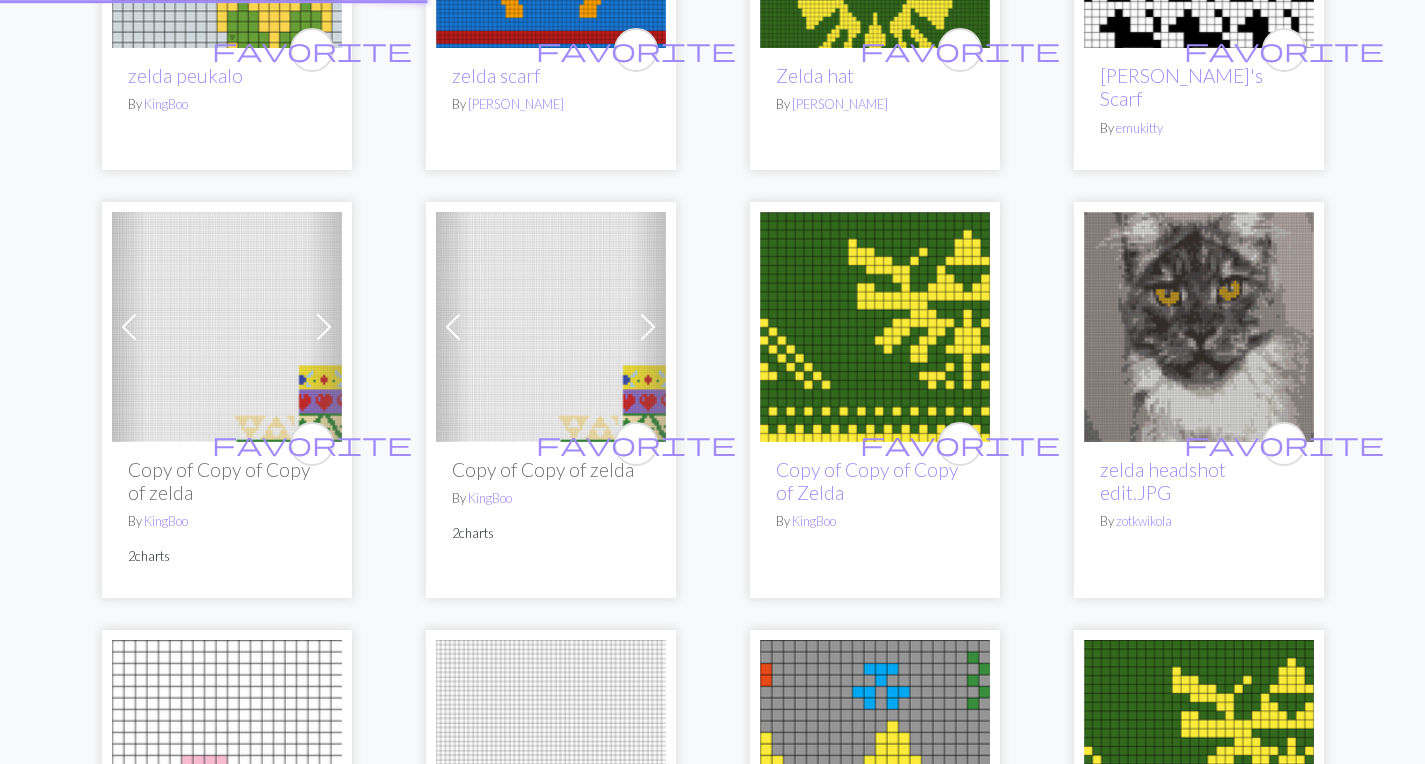 scroll, scrollTop: 0, scrollLeft: 0, axis: both 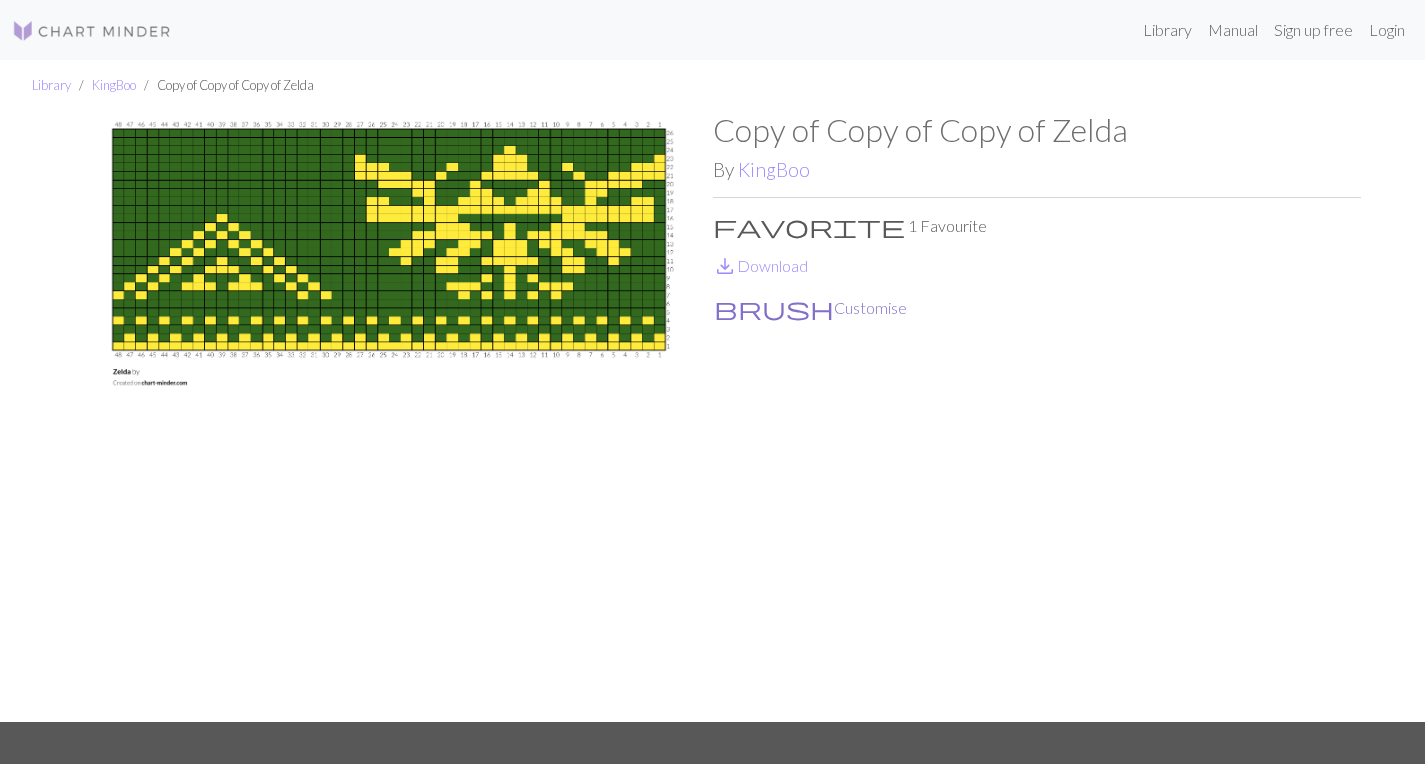 click on "brush Customise" at bounding box center (810, 308) 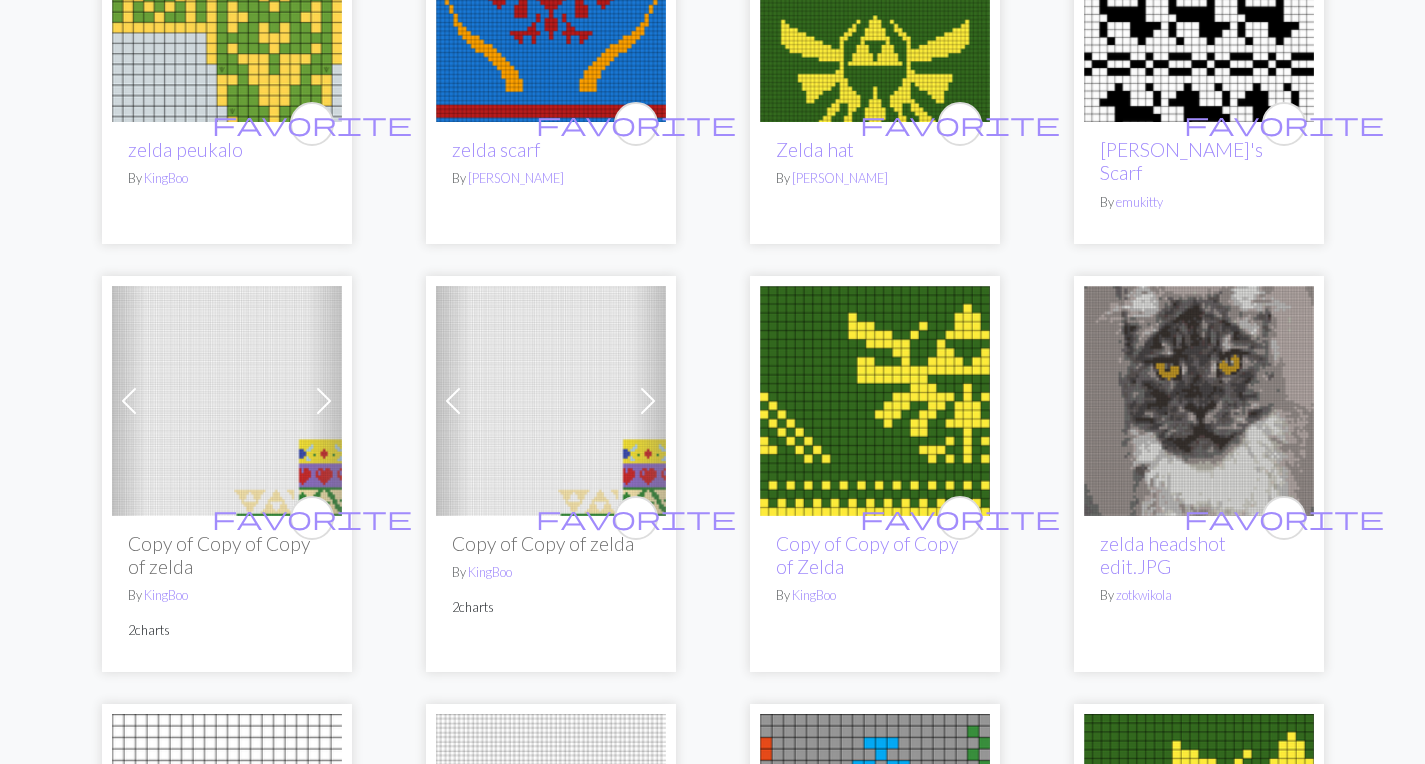 scroll, scrollTop: 709, scrollLeft: 0, axis: vertical 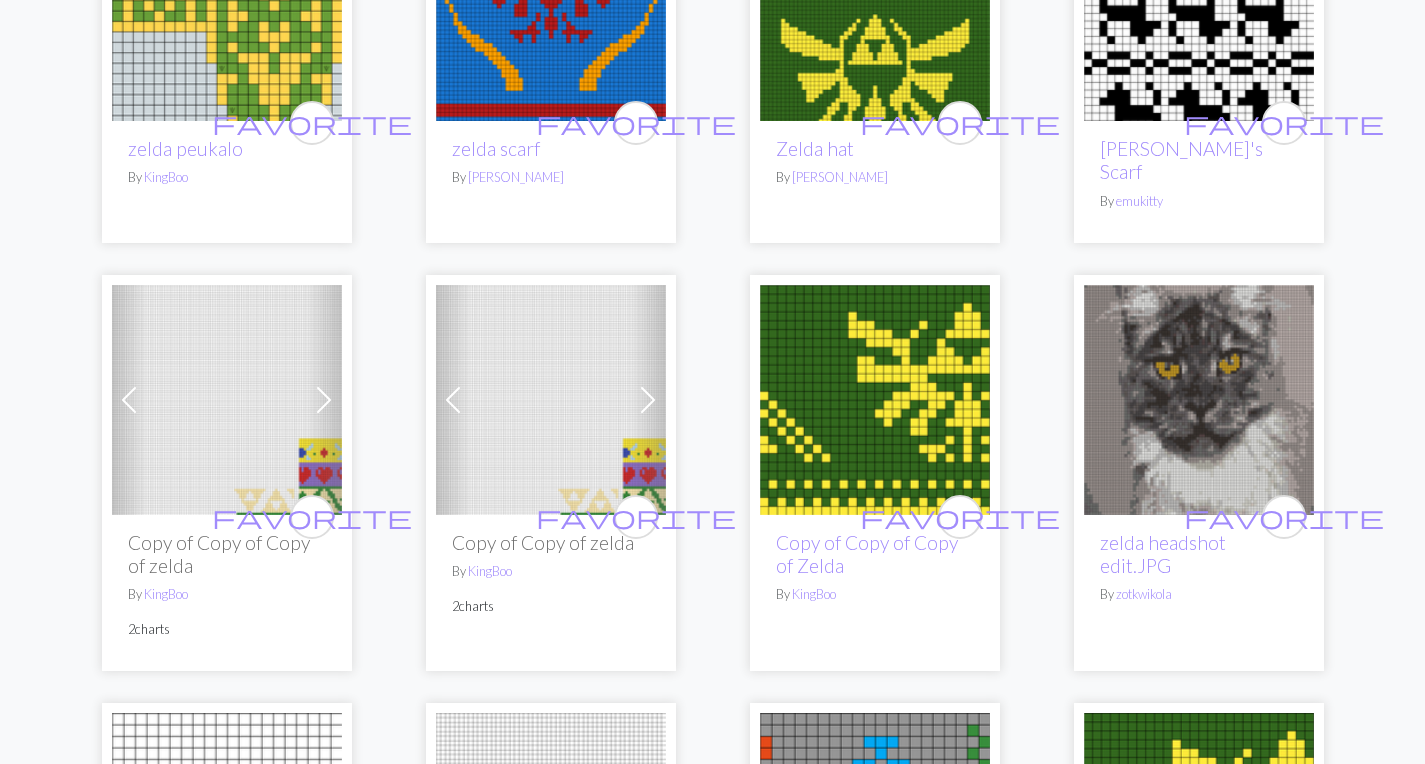 click at bounding box center (875, 400) 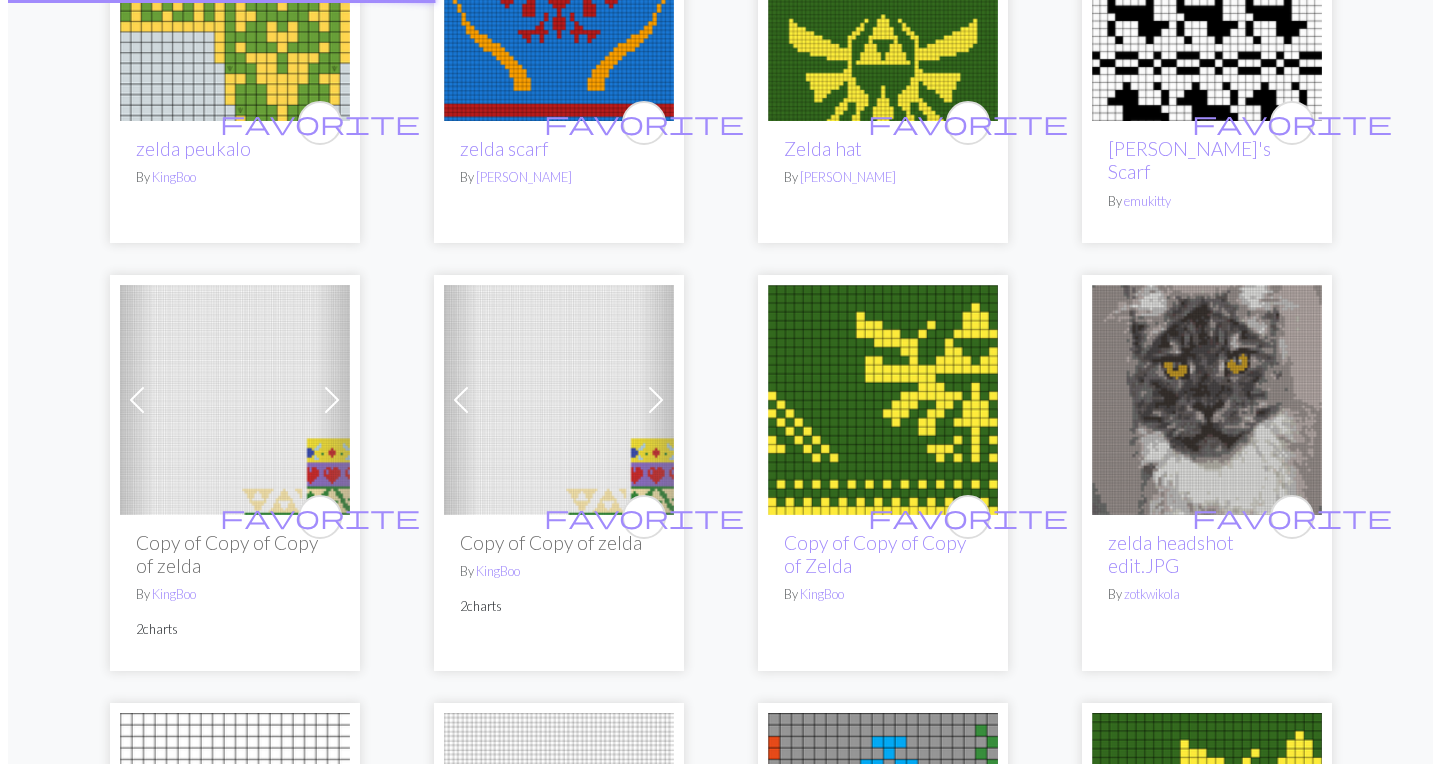scroll, scrollTop: 0, scrollLeft: 0, axis: both 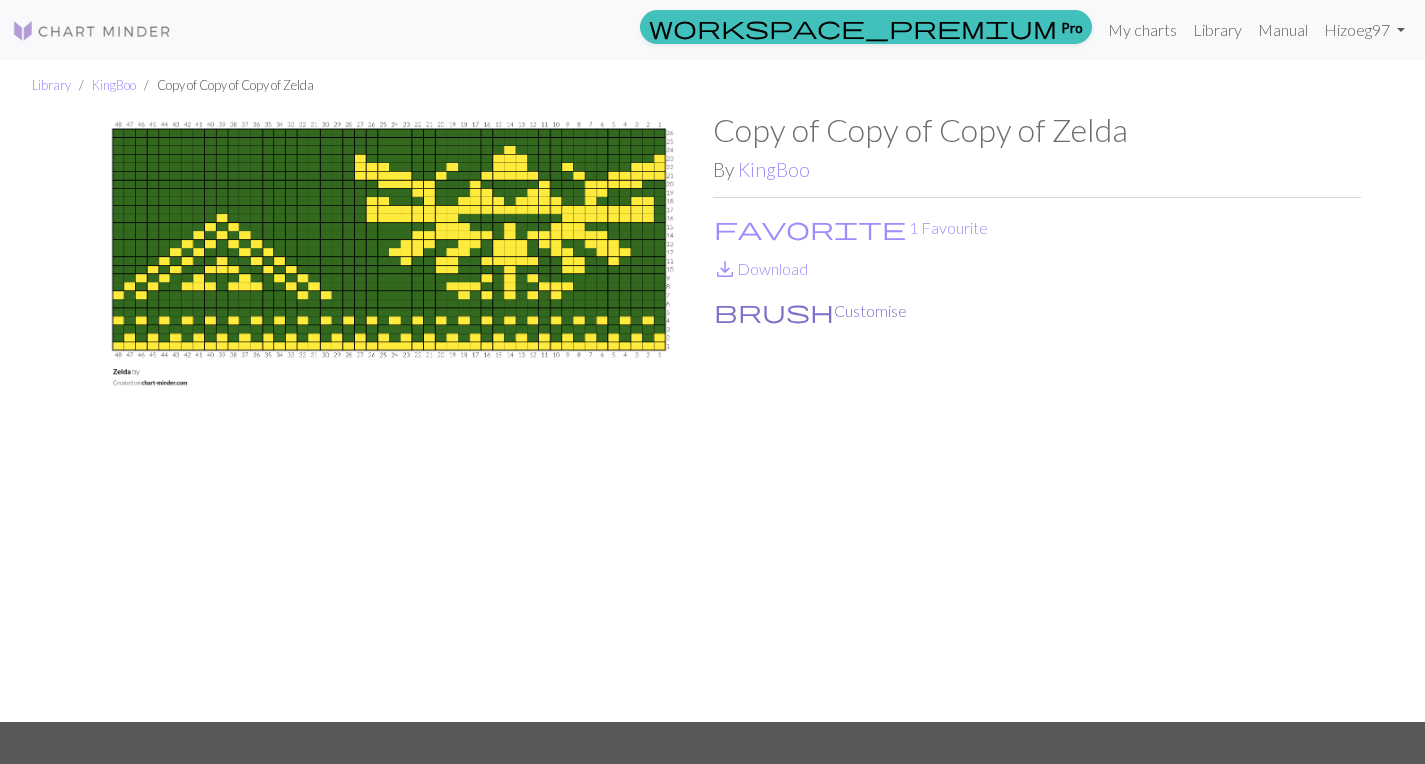 click on "brush Customise" at bounding box center (810, 311) 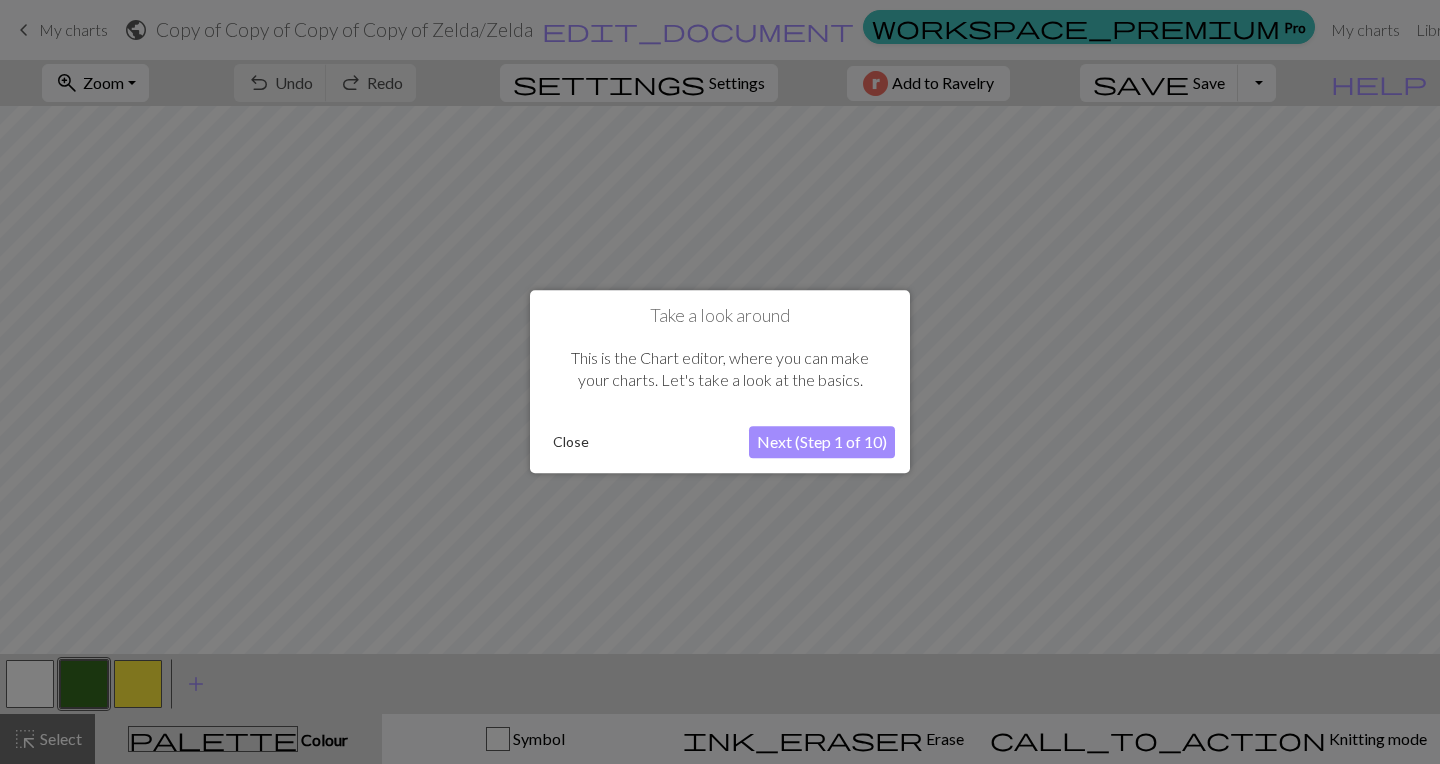 click on "Next (Step 1 of 10)" at bounding box center (822, 443) 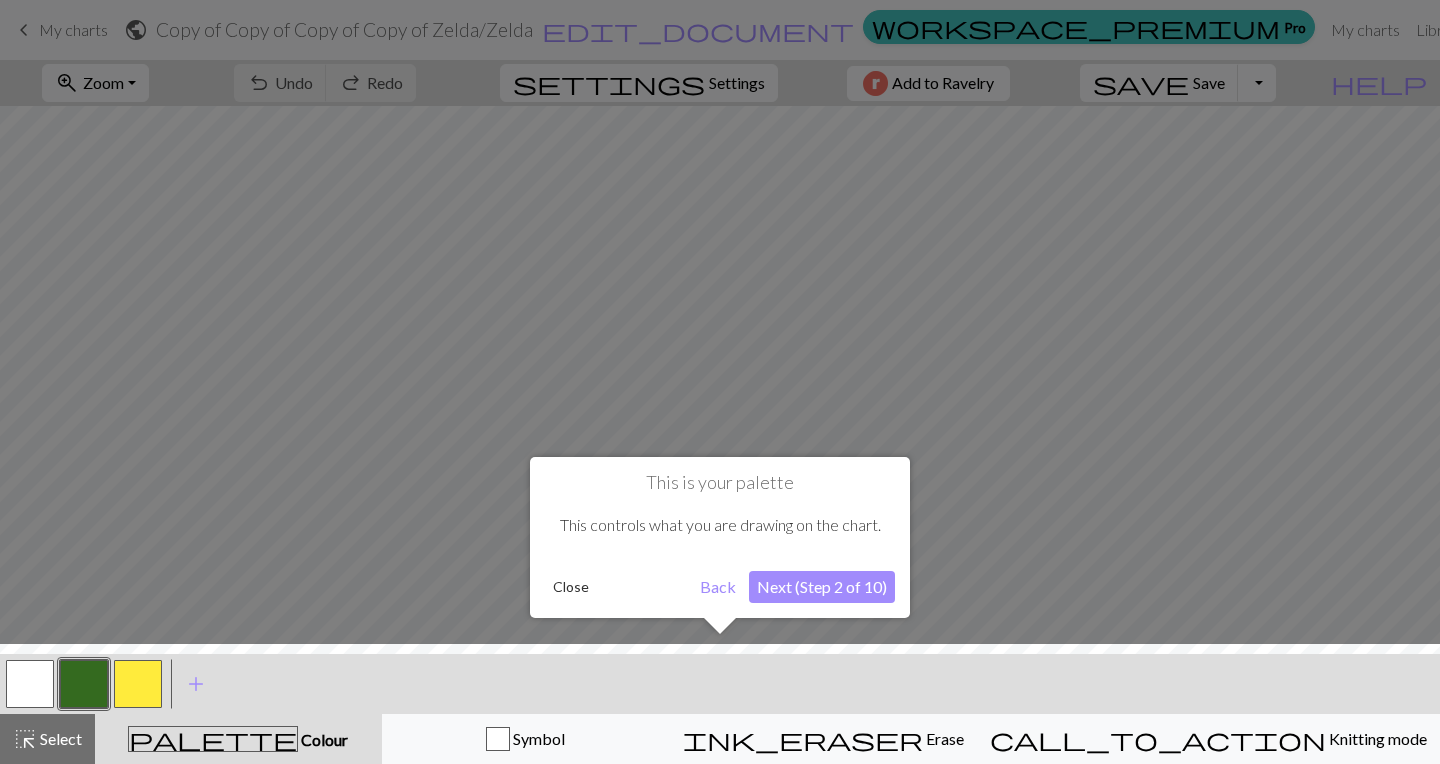 click on "Next (Step 2 of 10)" at bounding box center [822, 587] 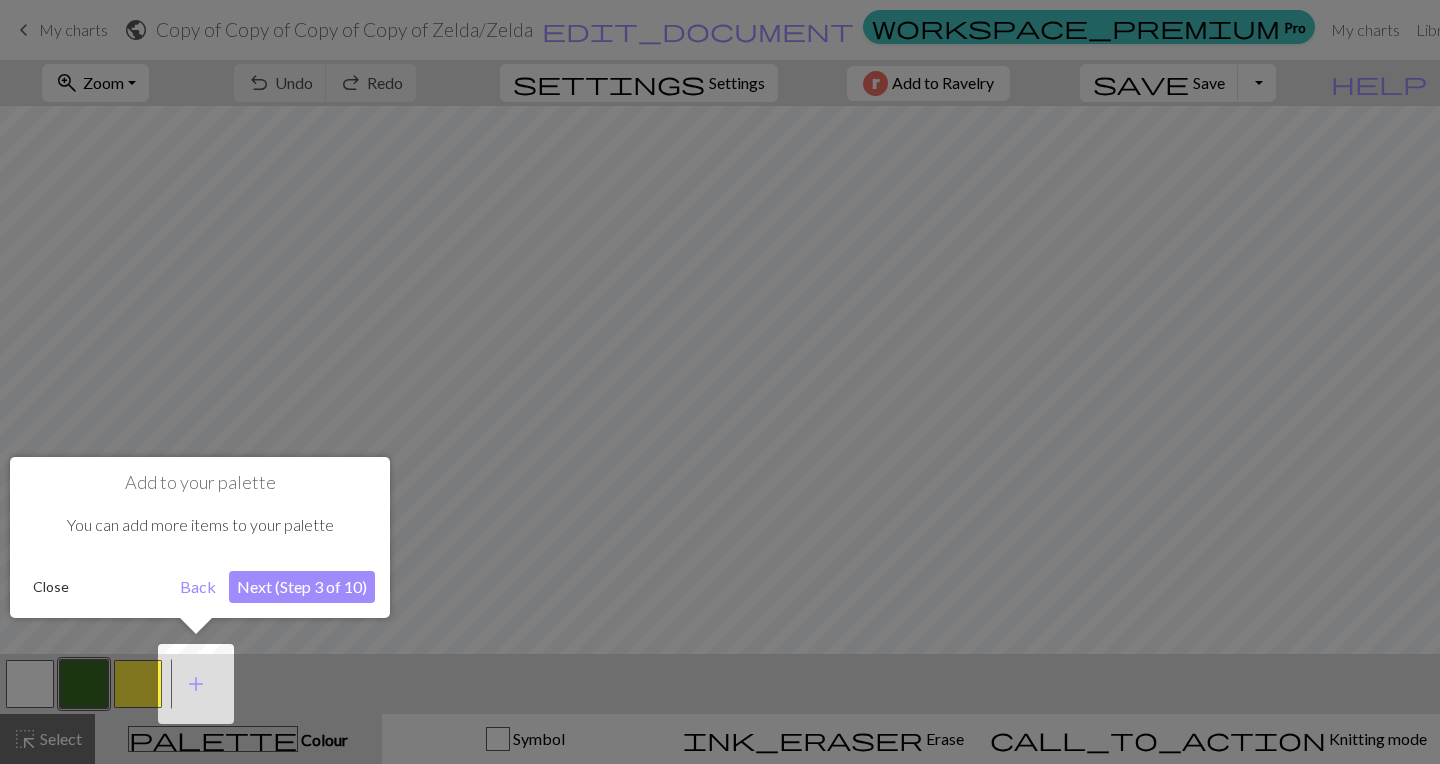click on "Next (Step 3 of 10)" at bounding box center [302, 587] 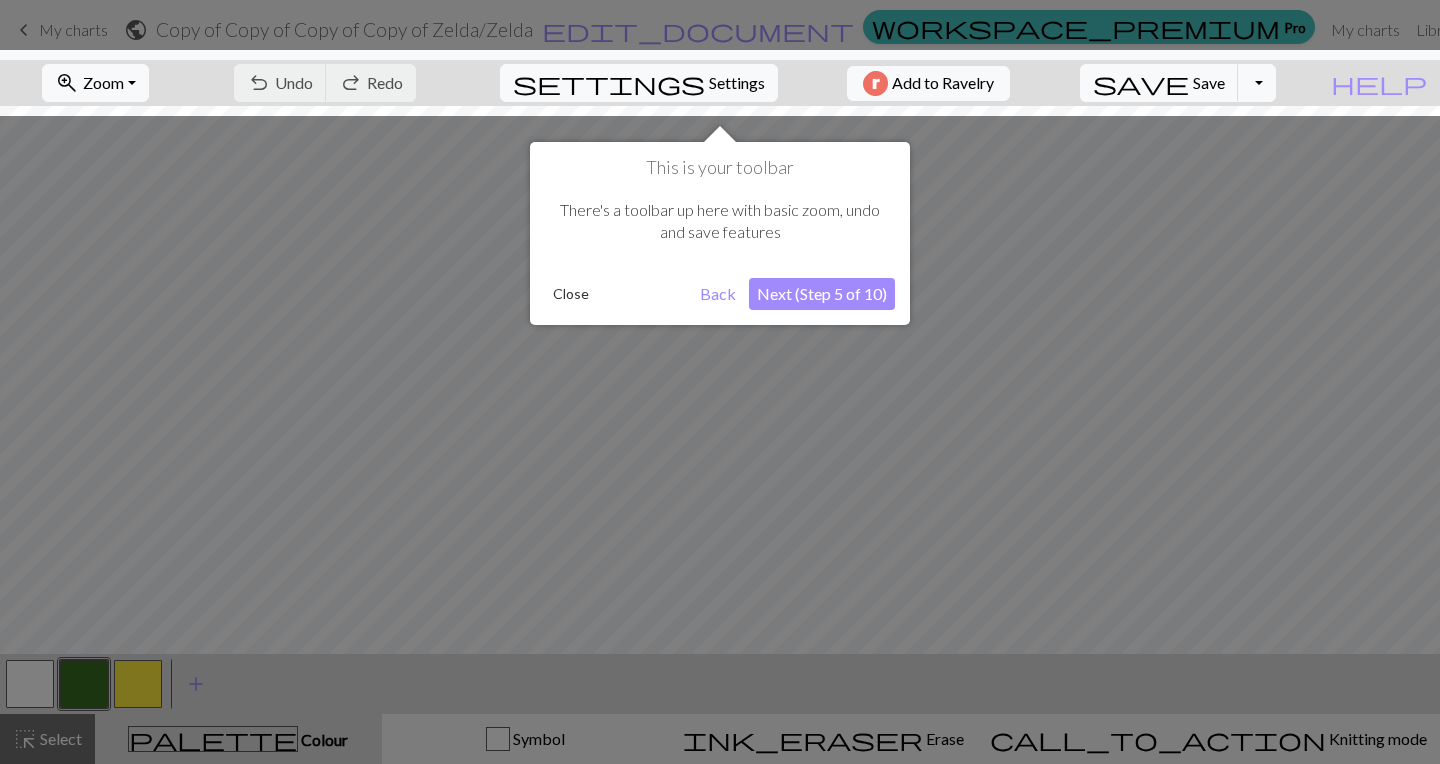 click on "Next (Step 5 of 10)" at bounding box center (822, 294) 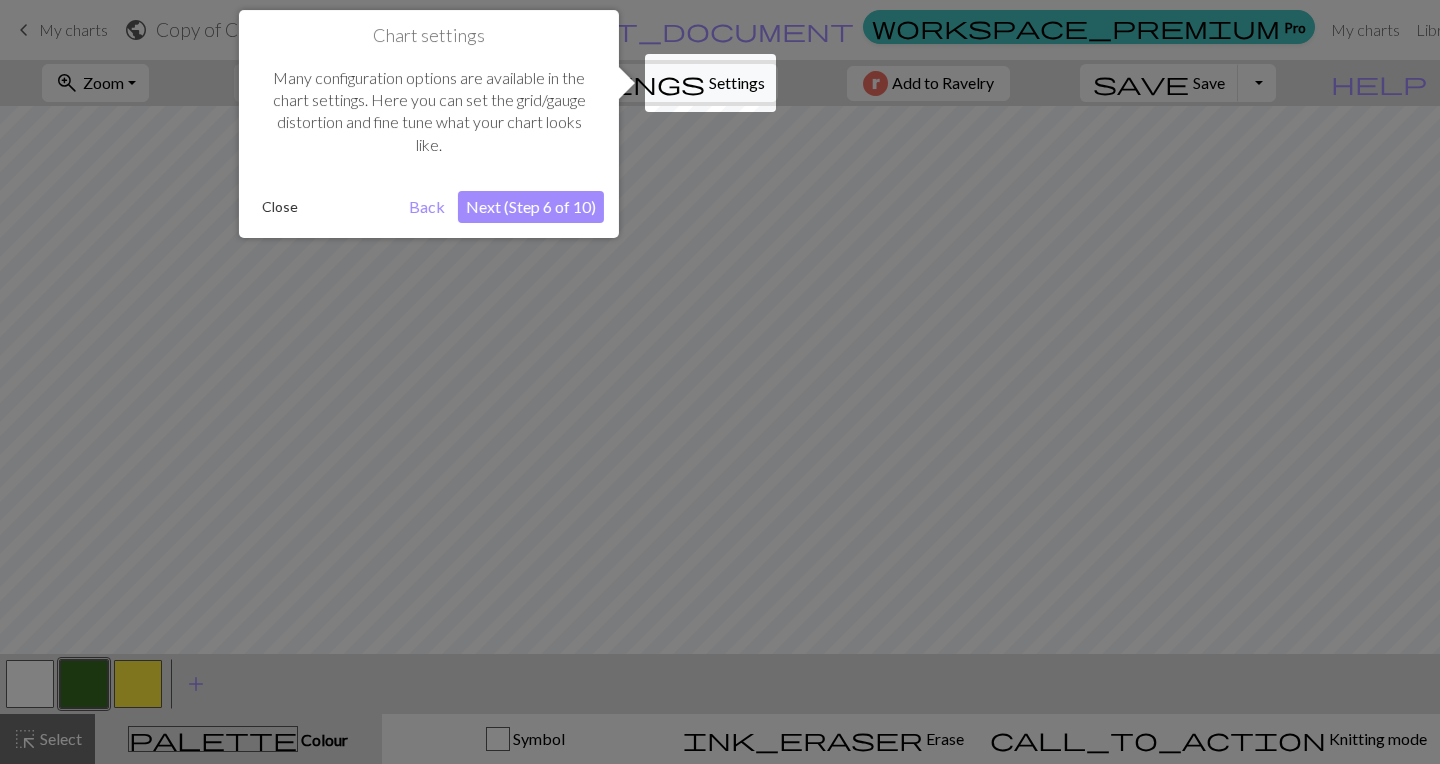 click on "Next (Step 6 of 10)" at bounding box center (531, 207) 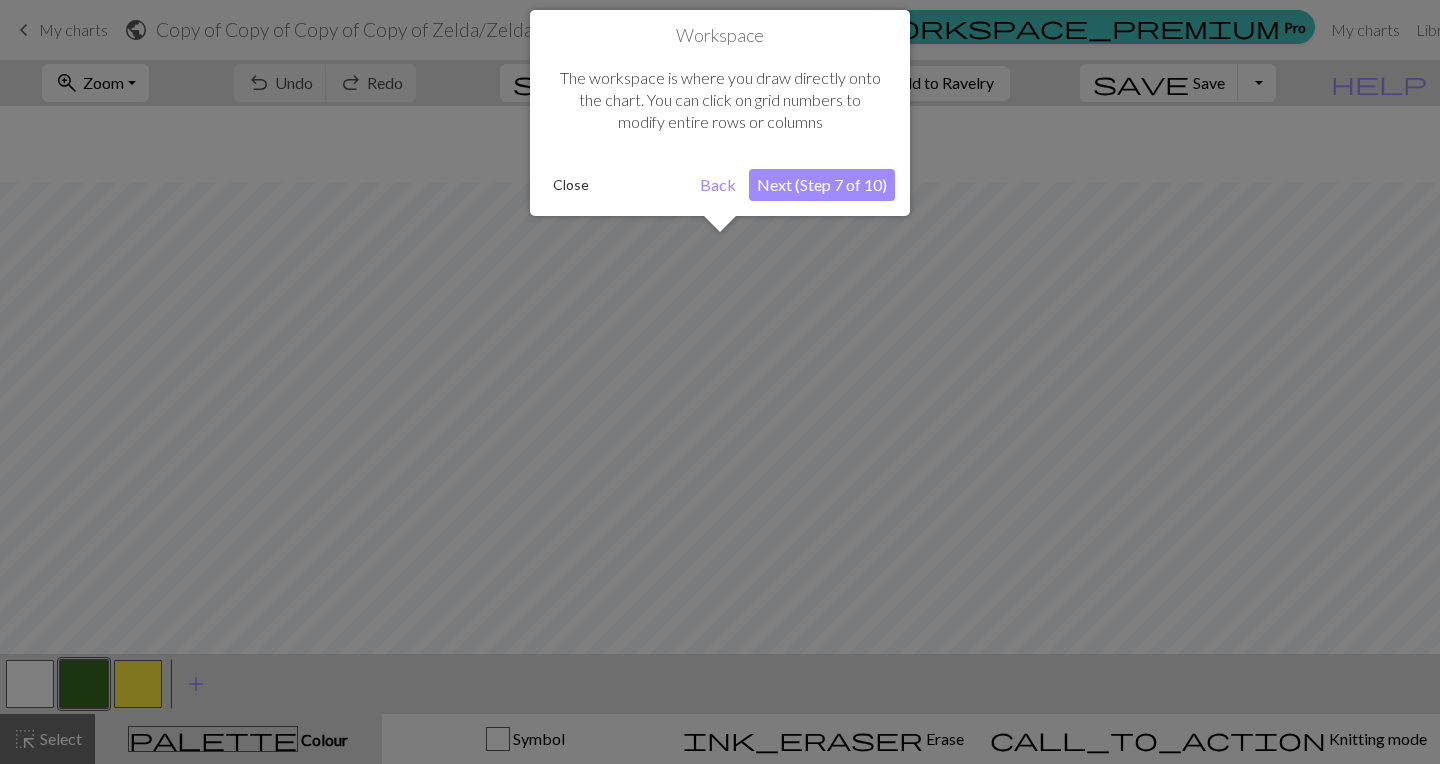 scroll, scrollTop: 76, scrollLeft: 0, axis: vertical 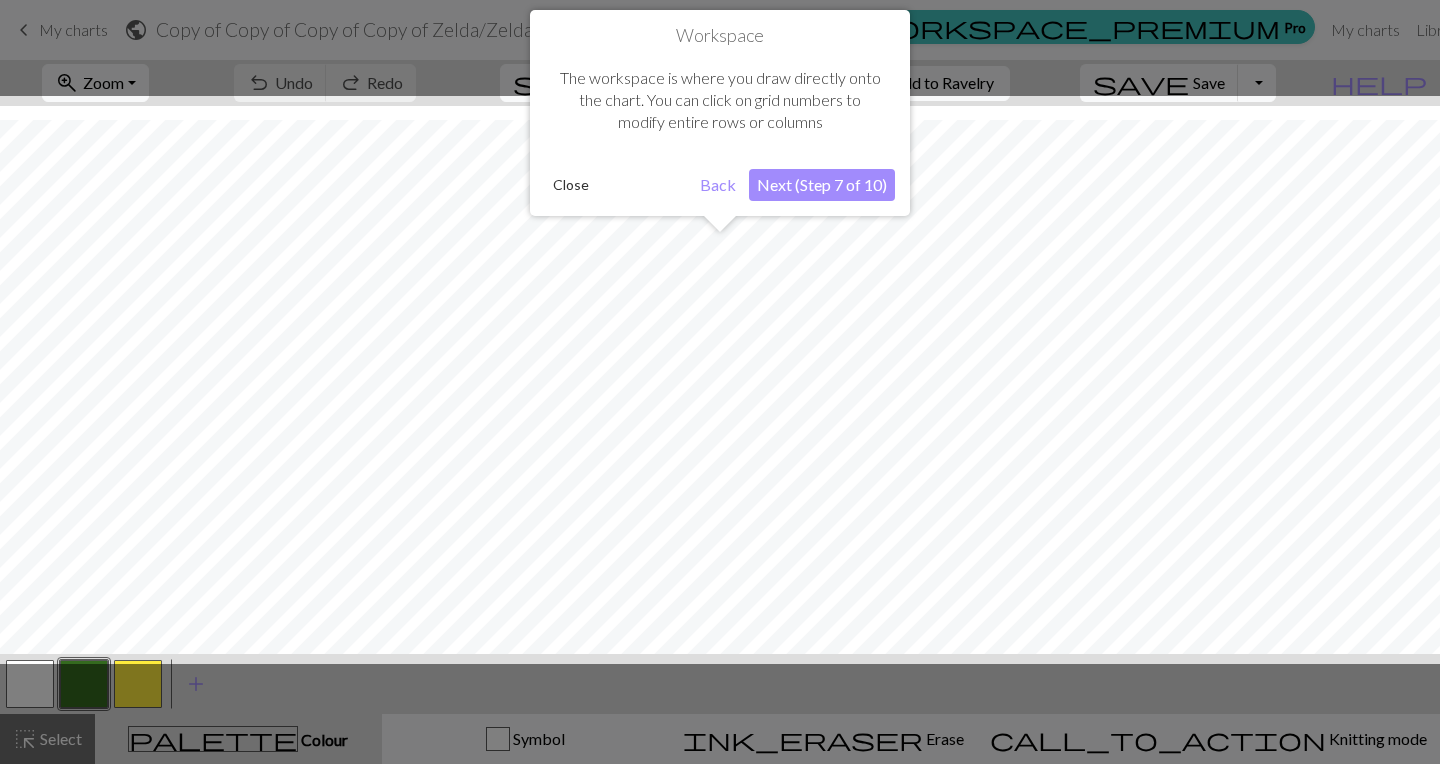 click on "Next (Step 7 of 10)" at bounding box center (822, 185) 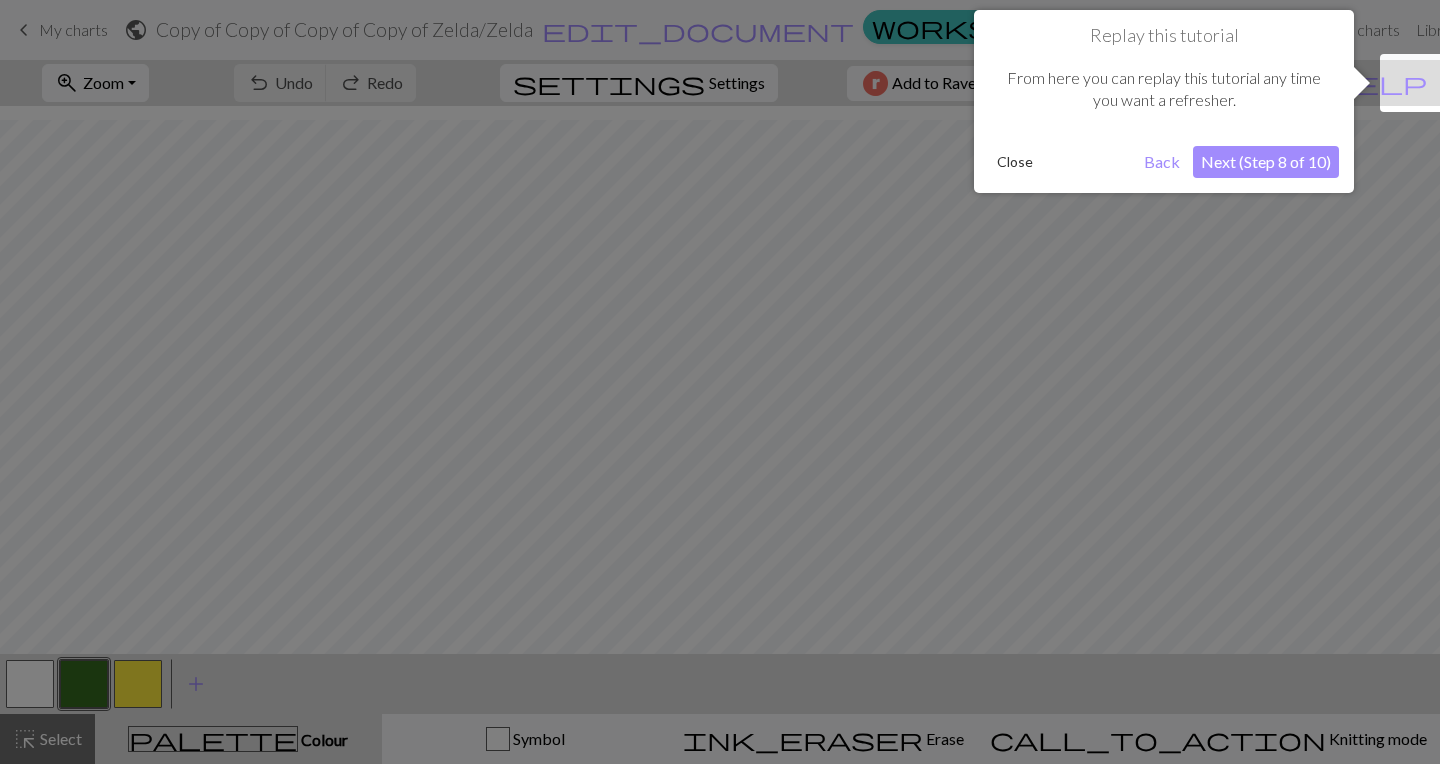 click on "Next (Step 8 of 10)" at bounding box center (1266, 162) 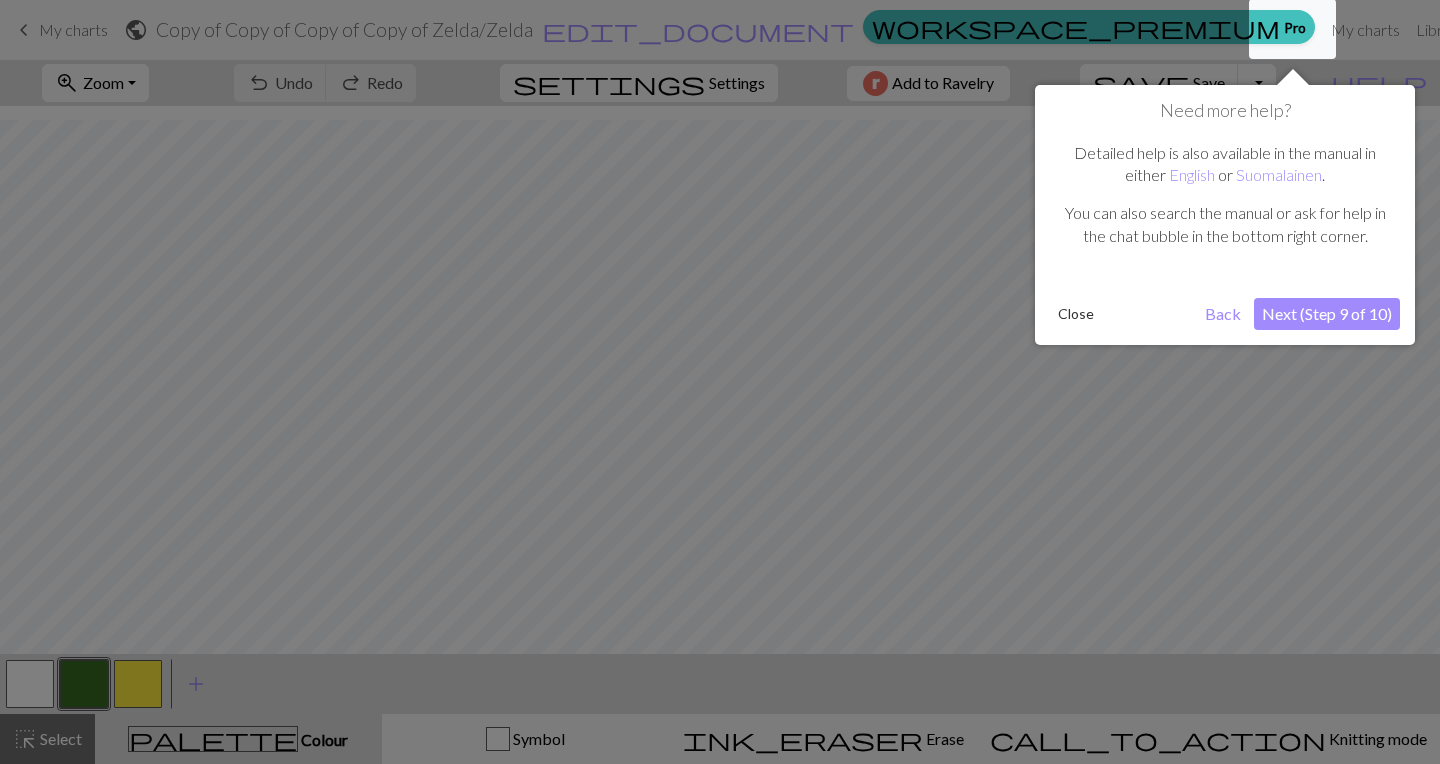click on "Next (Step 9 of 10)" at bounding box center [1327, 314] 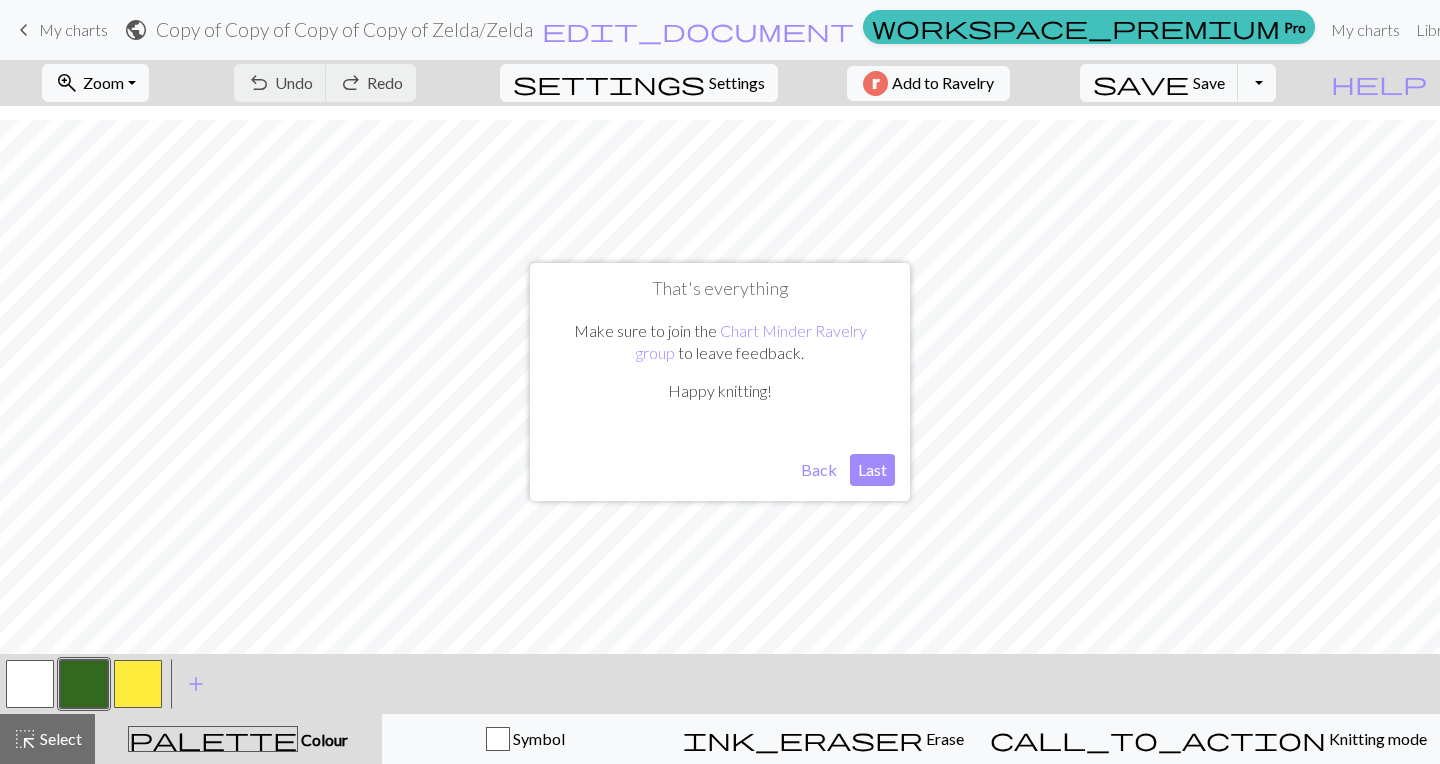 drag, startPoint x: 824, startPoint y: 481, endPoint x: 881, endPoint y: 476, distance: 57.21888 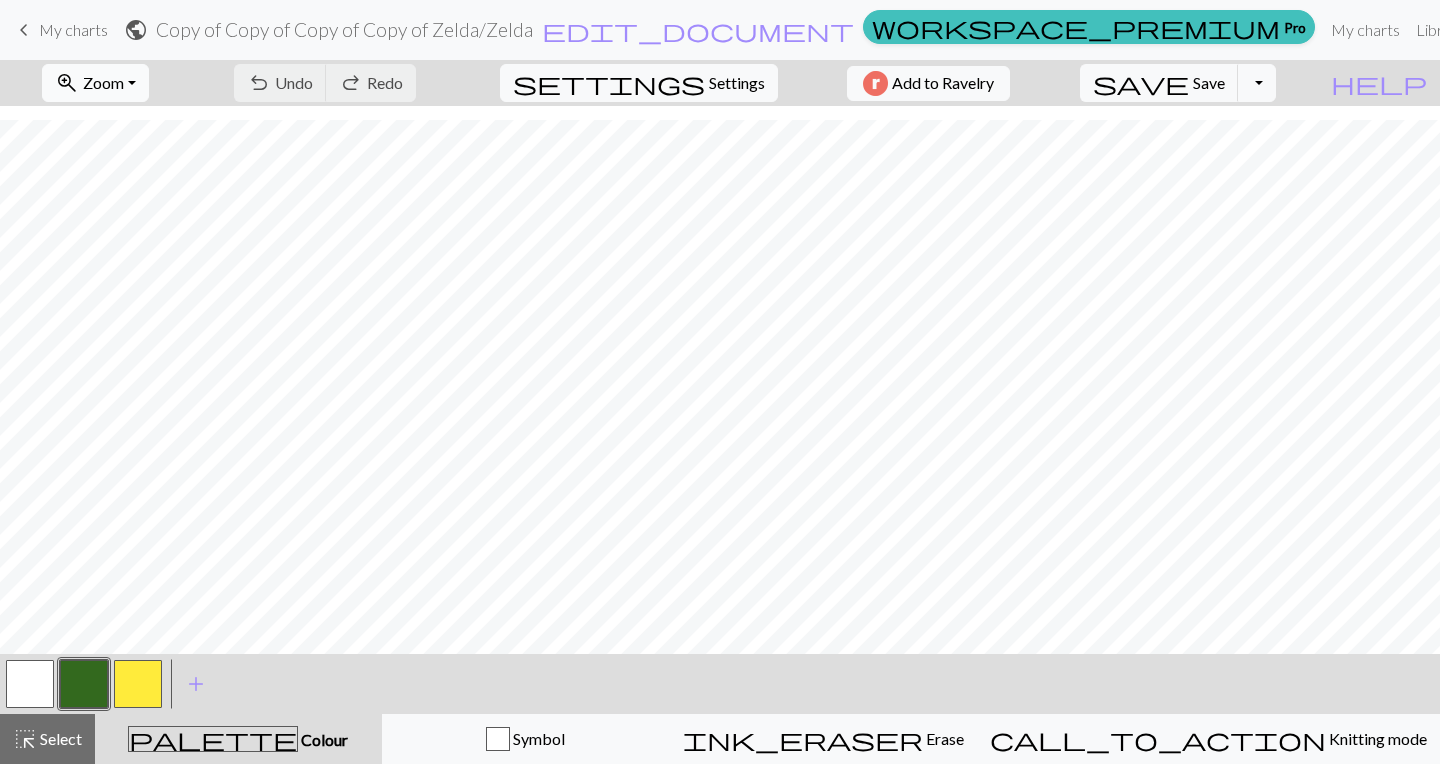 click on "Zoom" at bounding box center (103, 82) 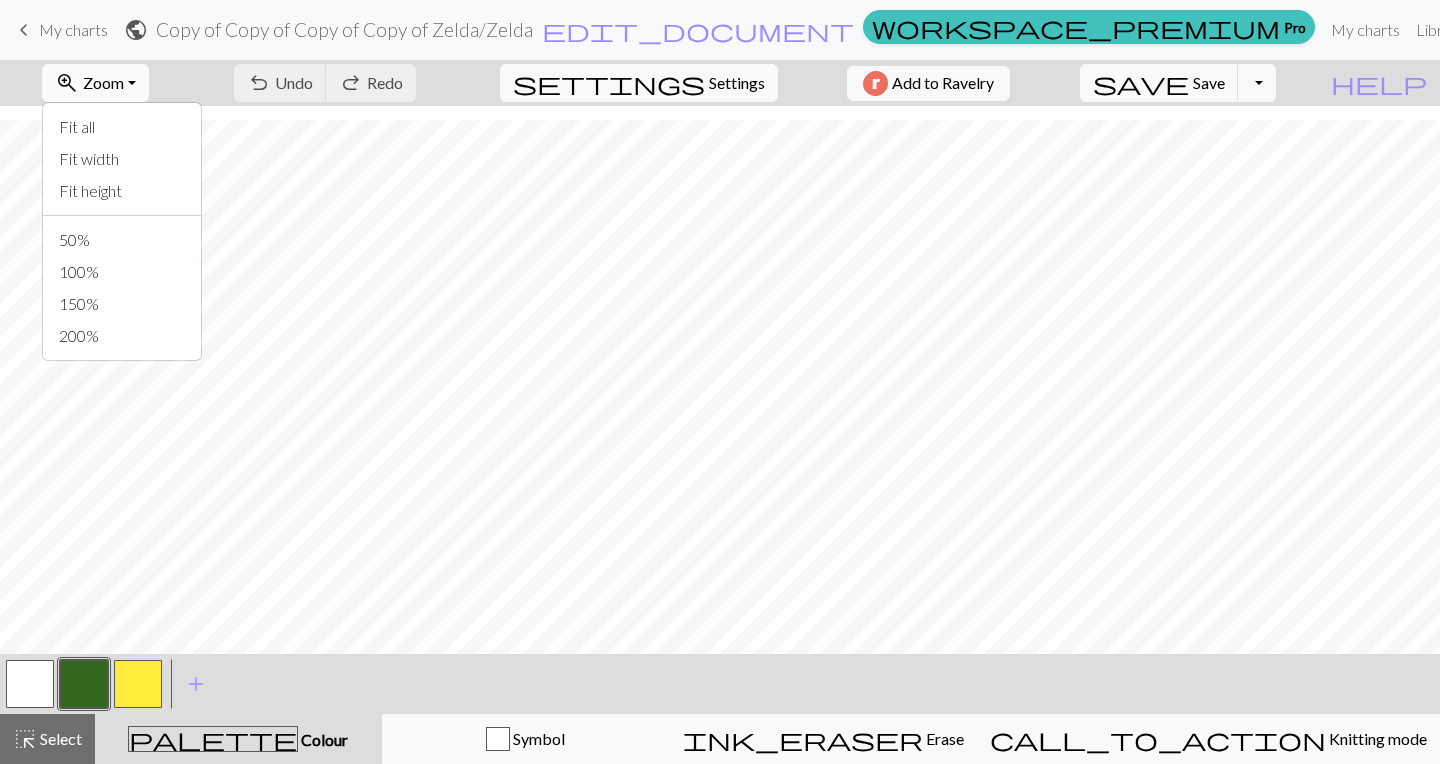 click on "zoom_in" at bounding box center (67, 83) 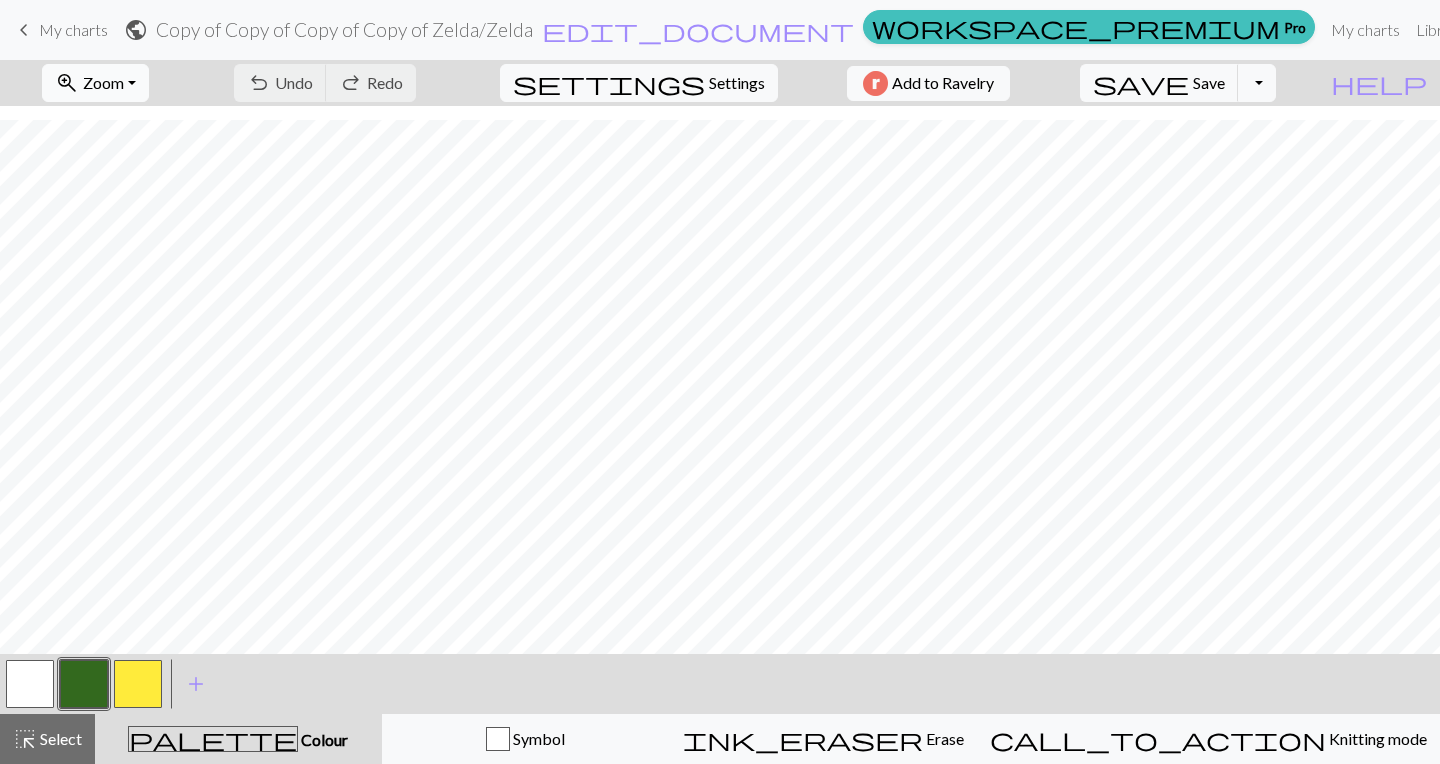 click on "zoom_in" at bounding box center [67, 83] 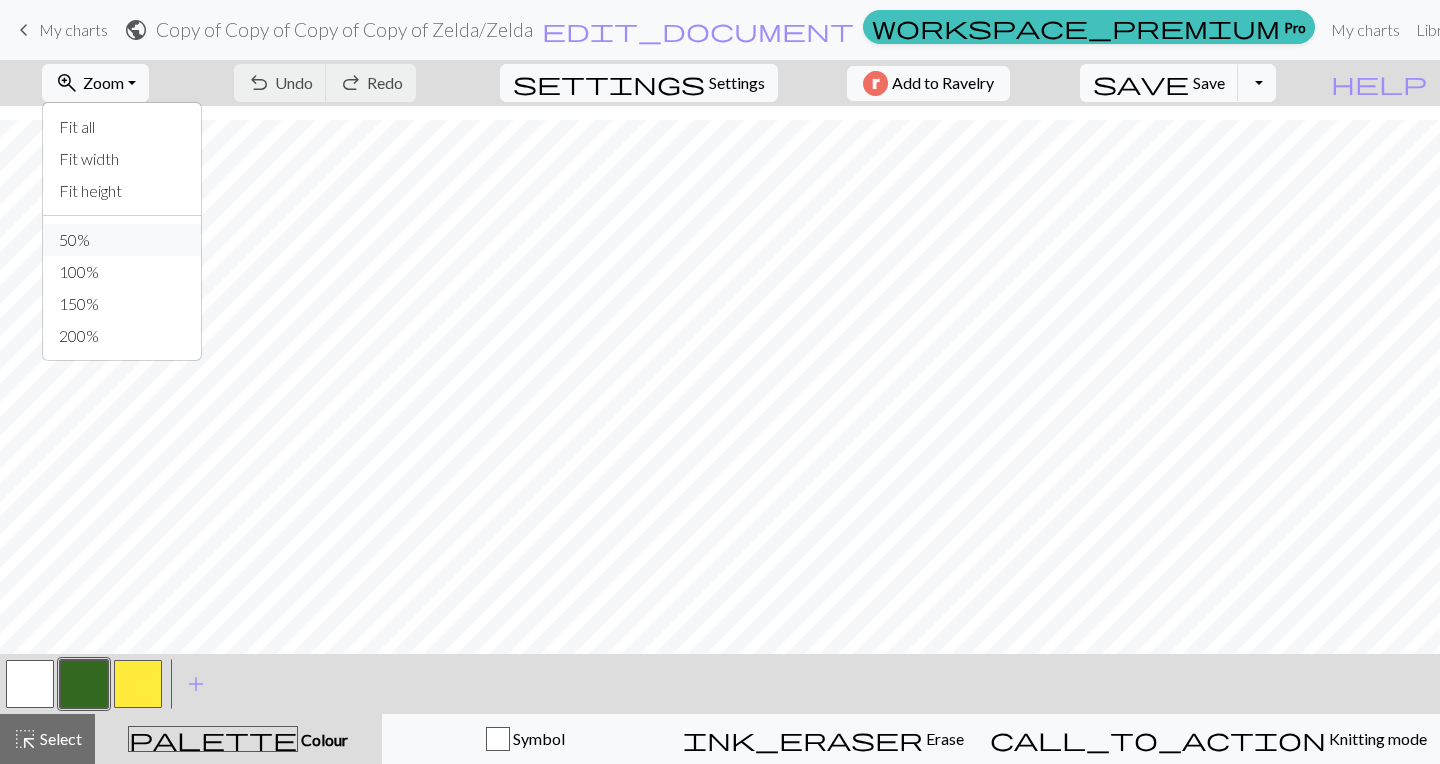 click on "50%" at bounding box center [122, 240] 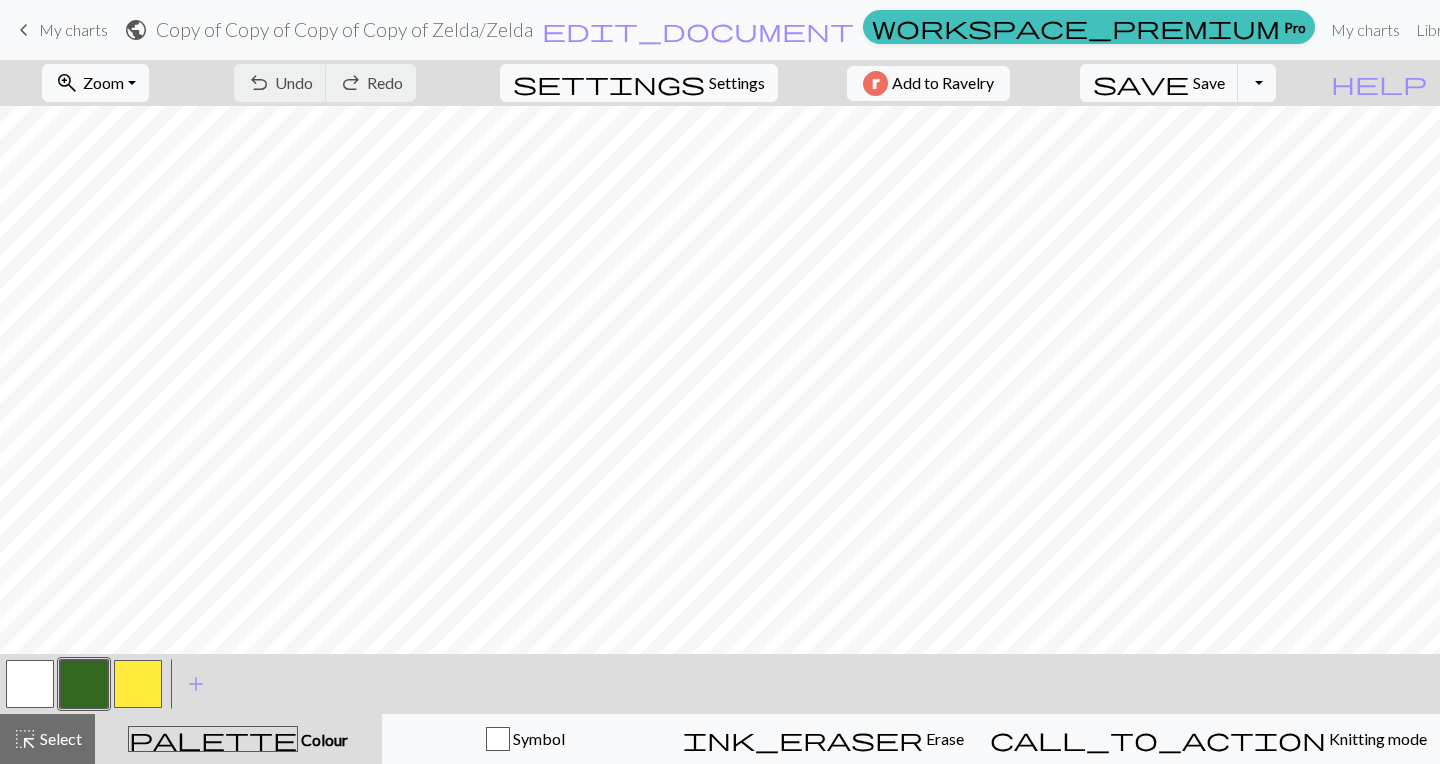 scroll, scrollTop: 0, scrollLeft: 0, axis: both 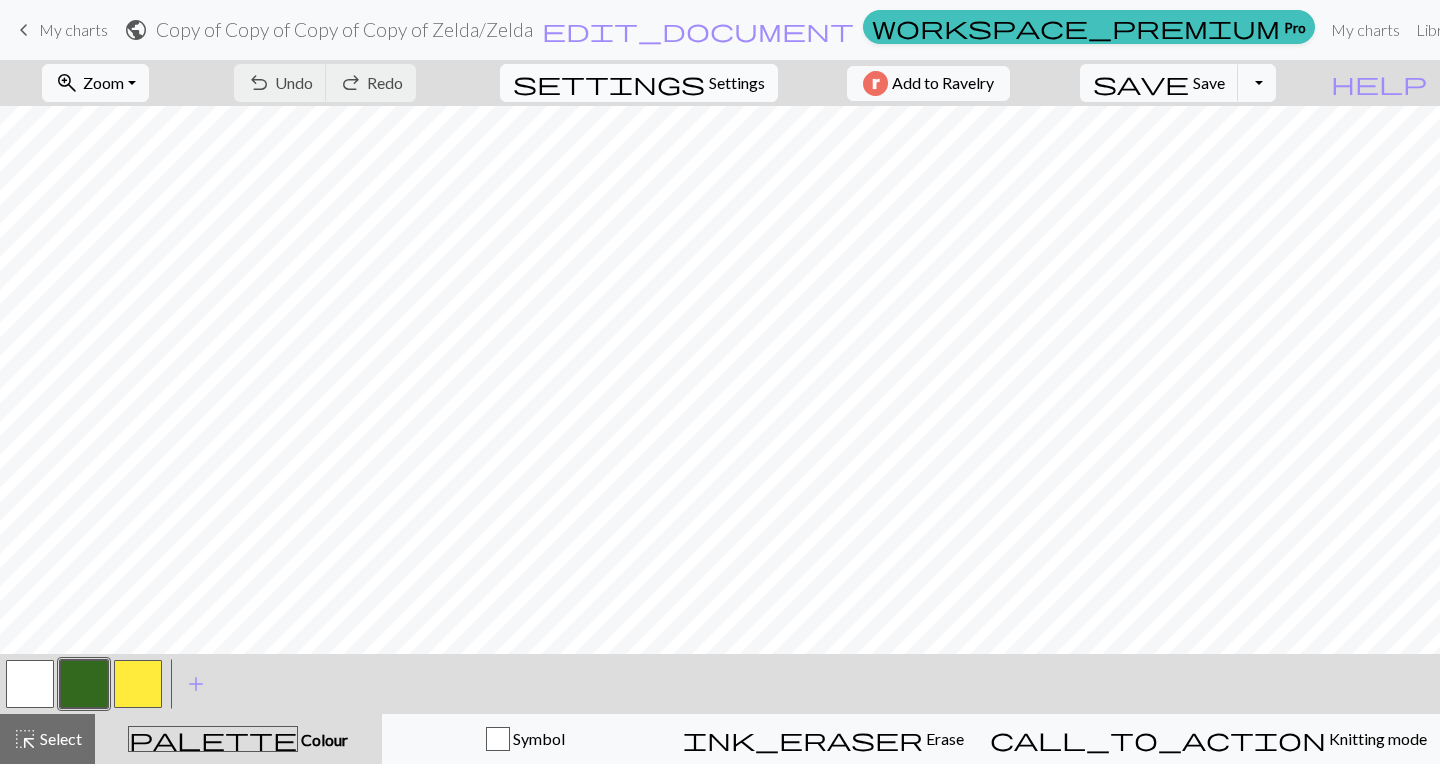 click on "Settings" at bounding box center (737, 83) 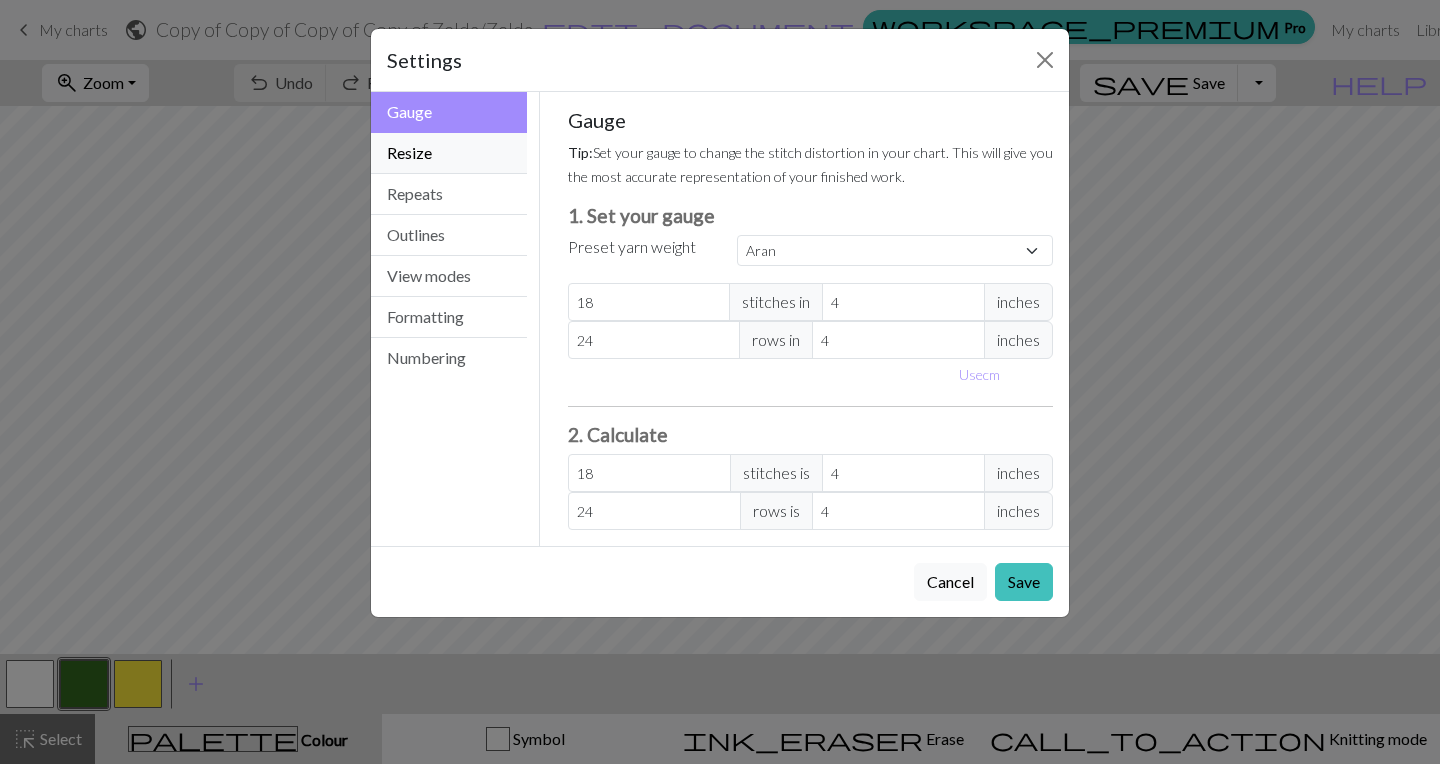 click on "Resize" at bounding box center (449, 153) 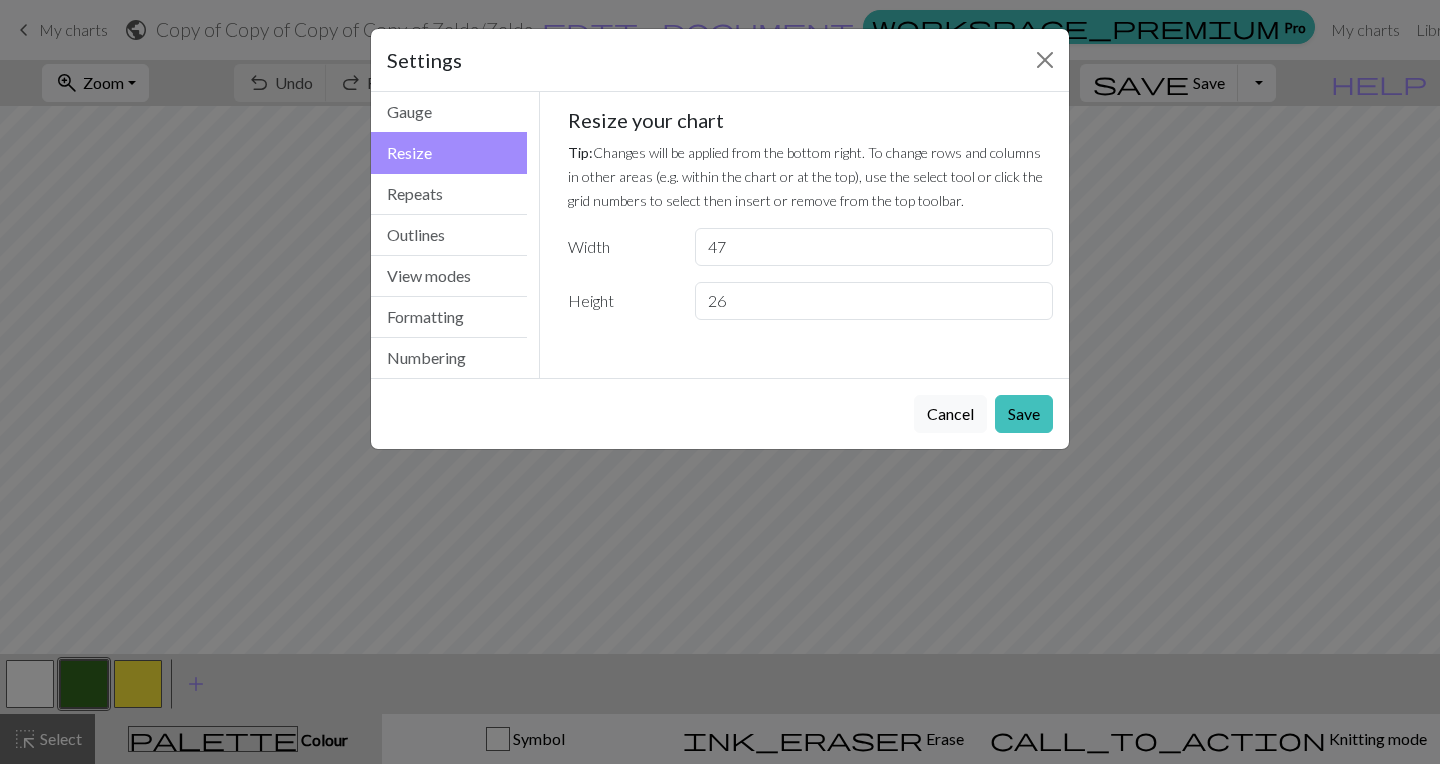 click on "47" at bounding box center [874, 247] 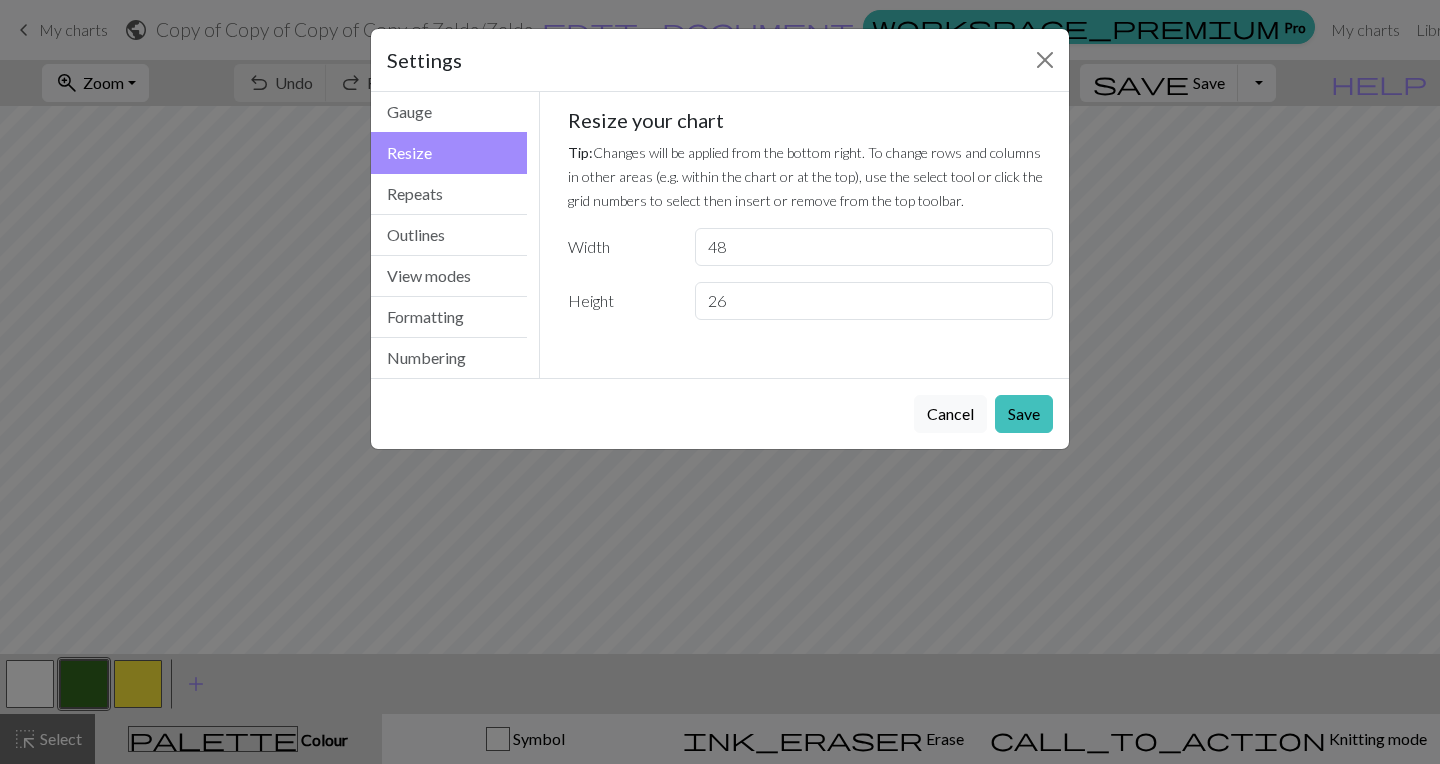 click on "48" at bounding box center (874, 247) 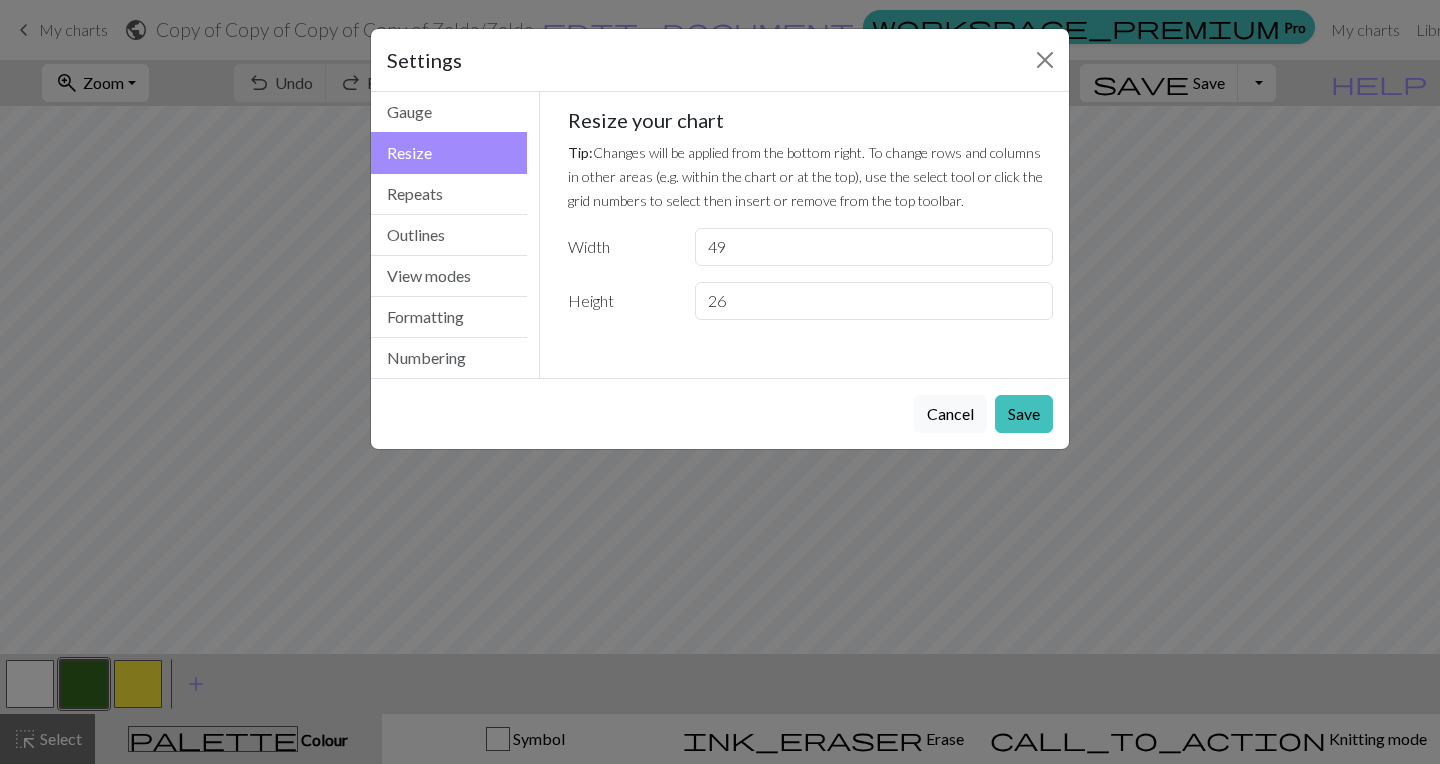 click on "49" at bounding box center (874, 247) 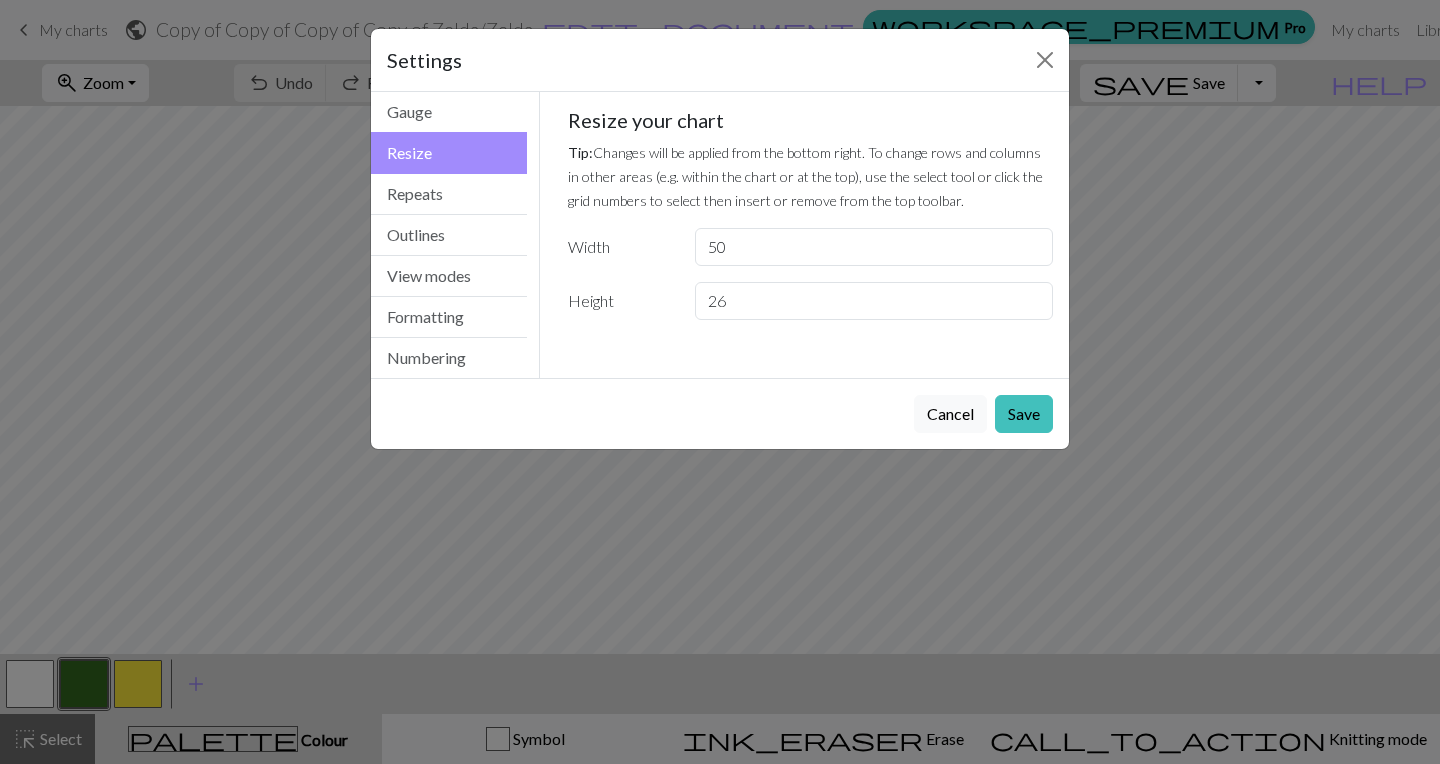 click on "50" at bounding box center (874, 247) 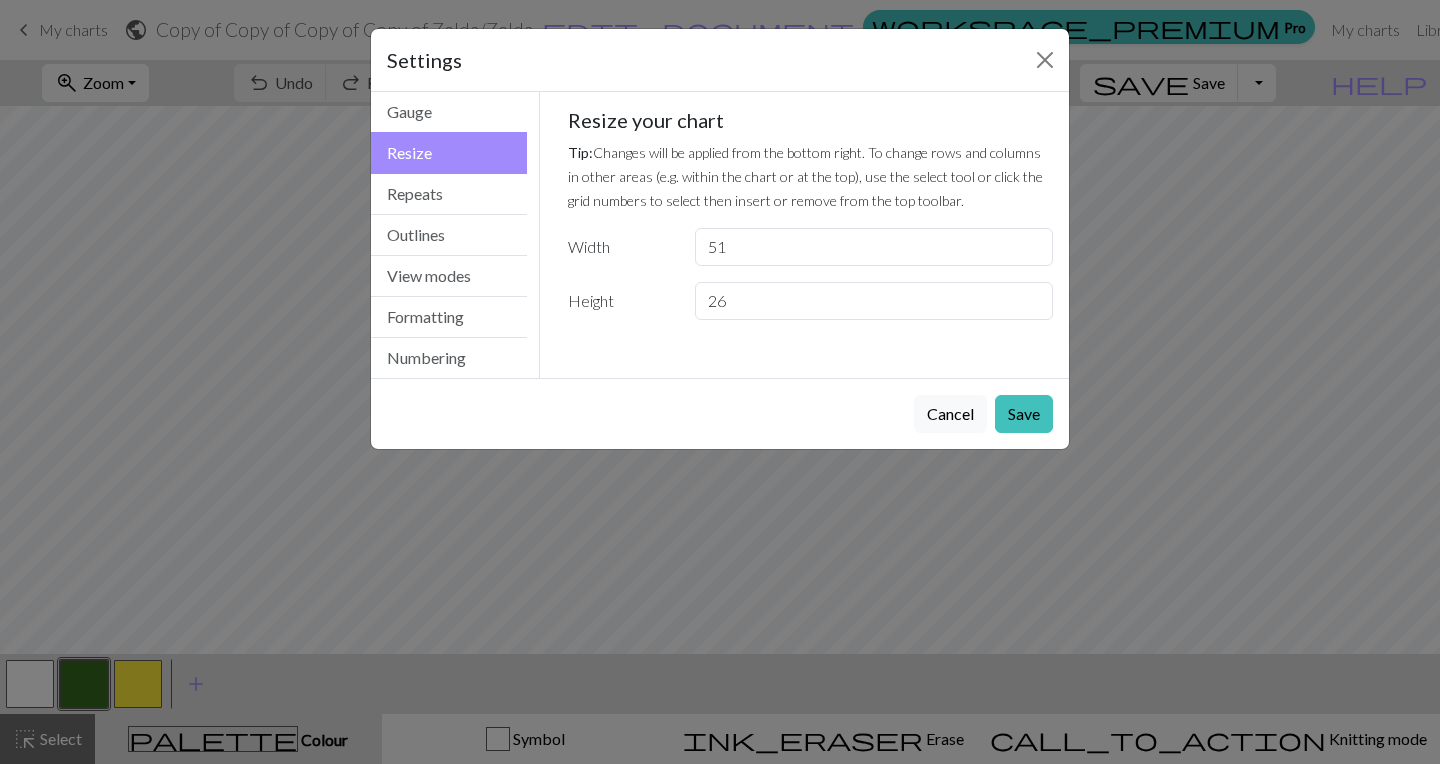 click on "51" at bounding box center [874, 247] 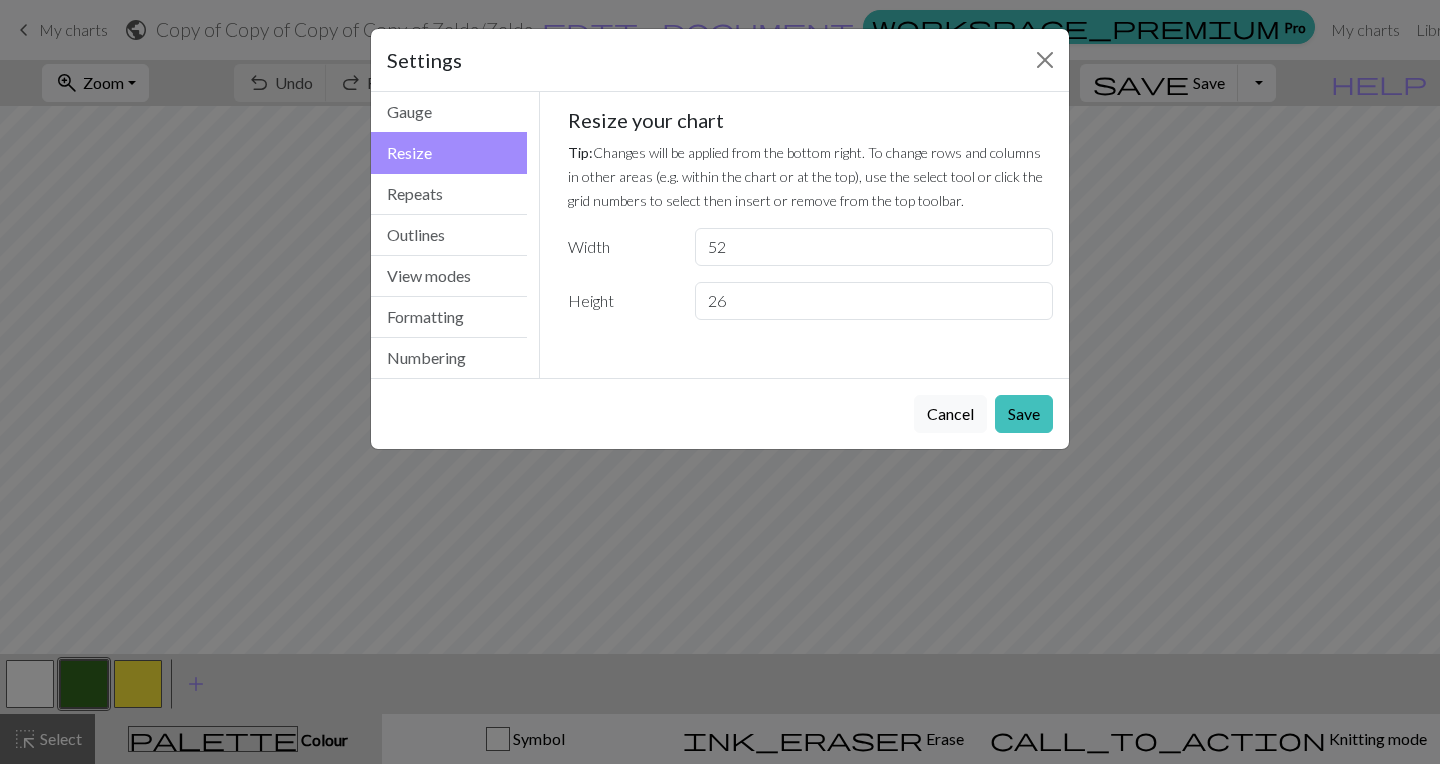 click on "52" at bounding box center (874, 247) 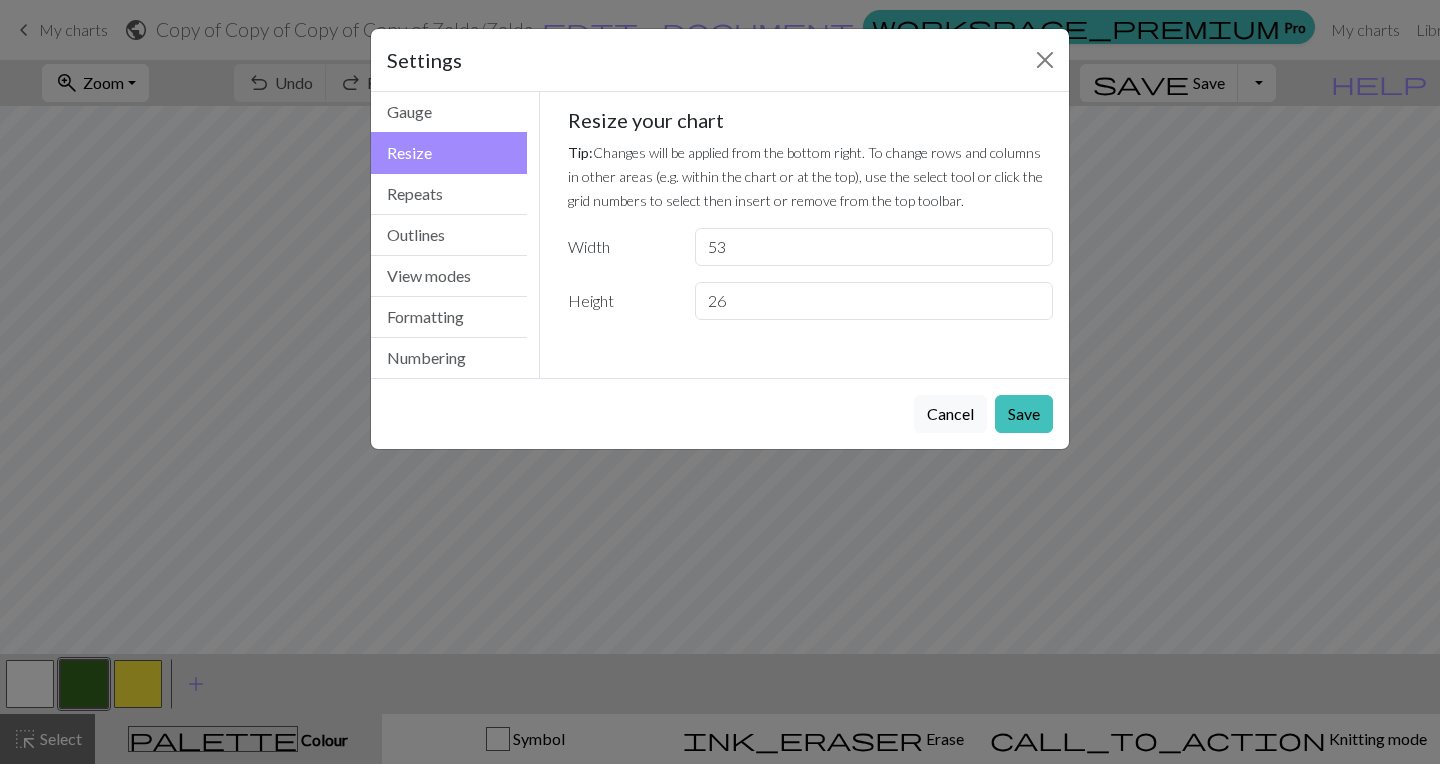 click on "53" at bounding box center (874, 247) 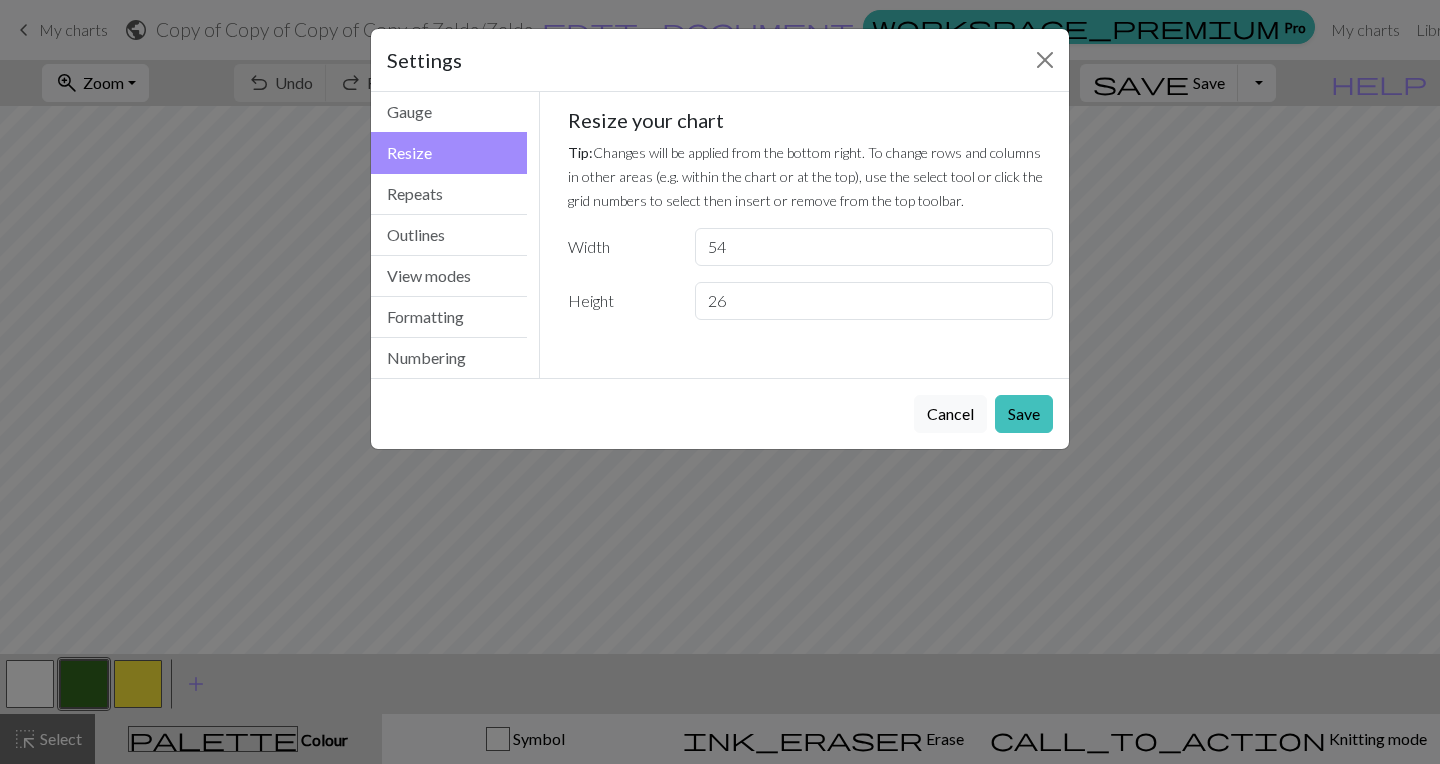 click on "54" at bounding box center (874, 247) 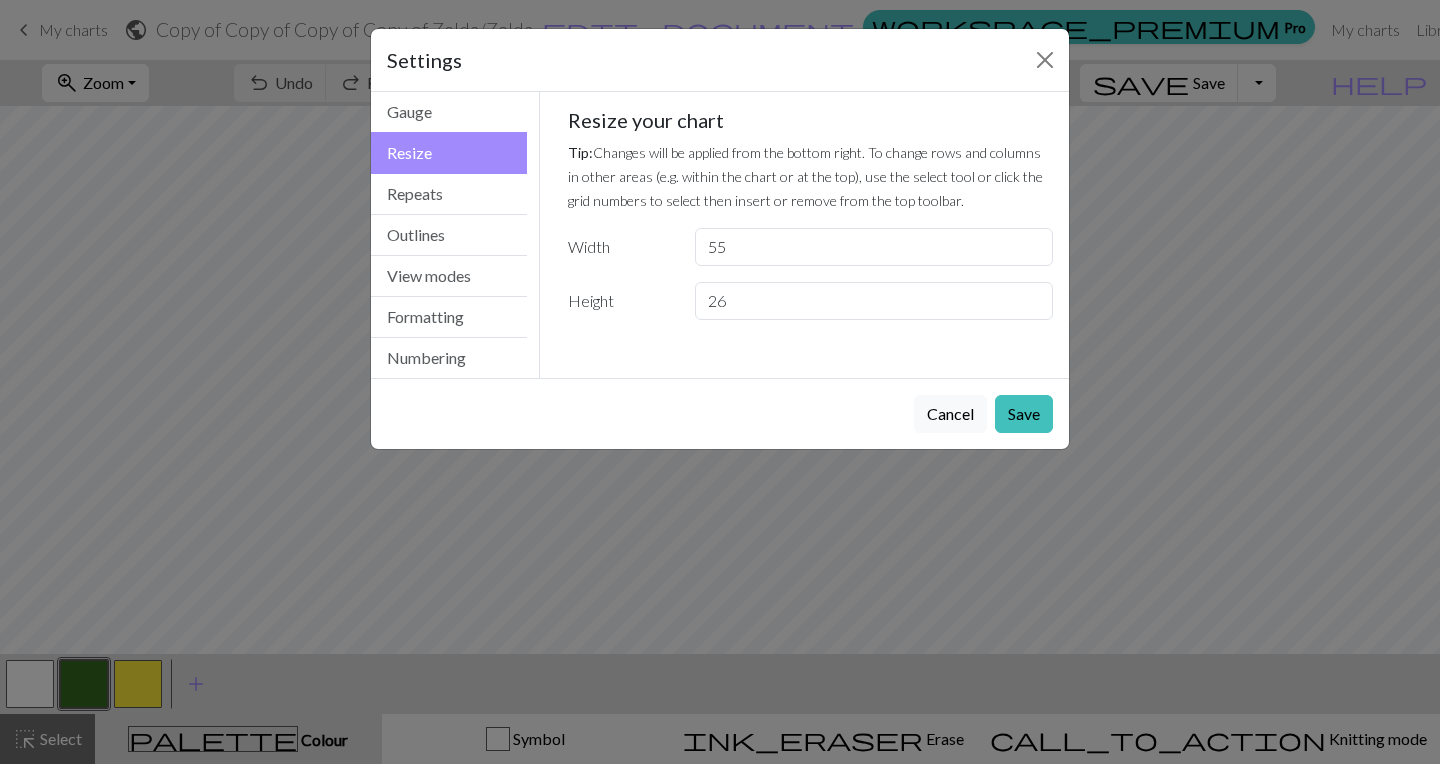 click on "55" at bounding box center [874, 247] 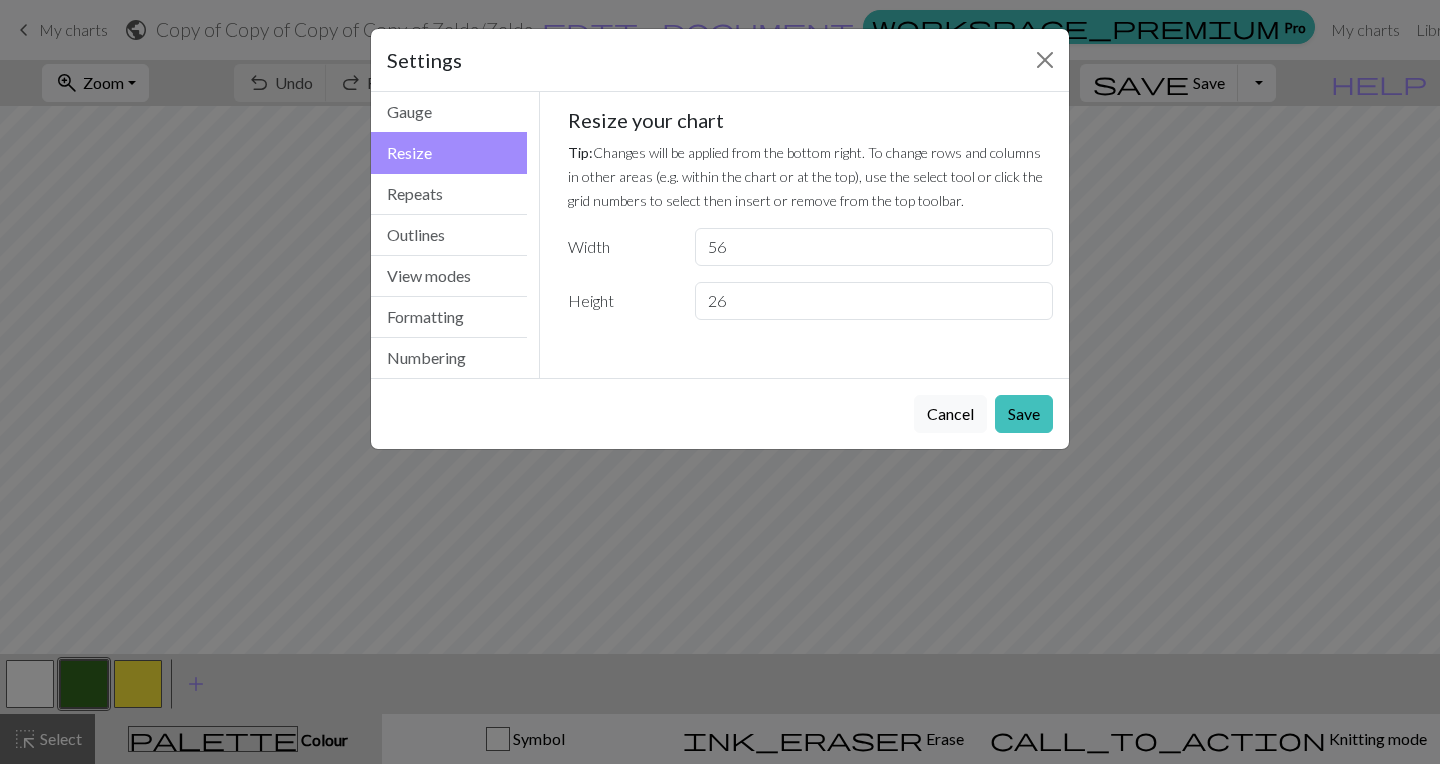 click on "56" at bounding box center (874, 247) 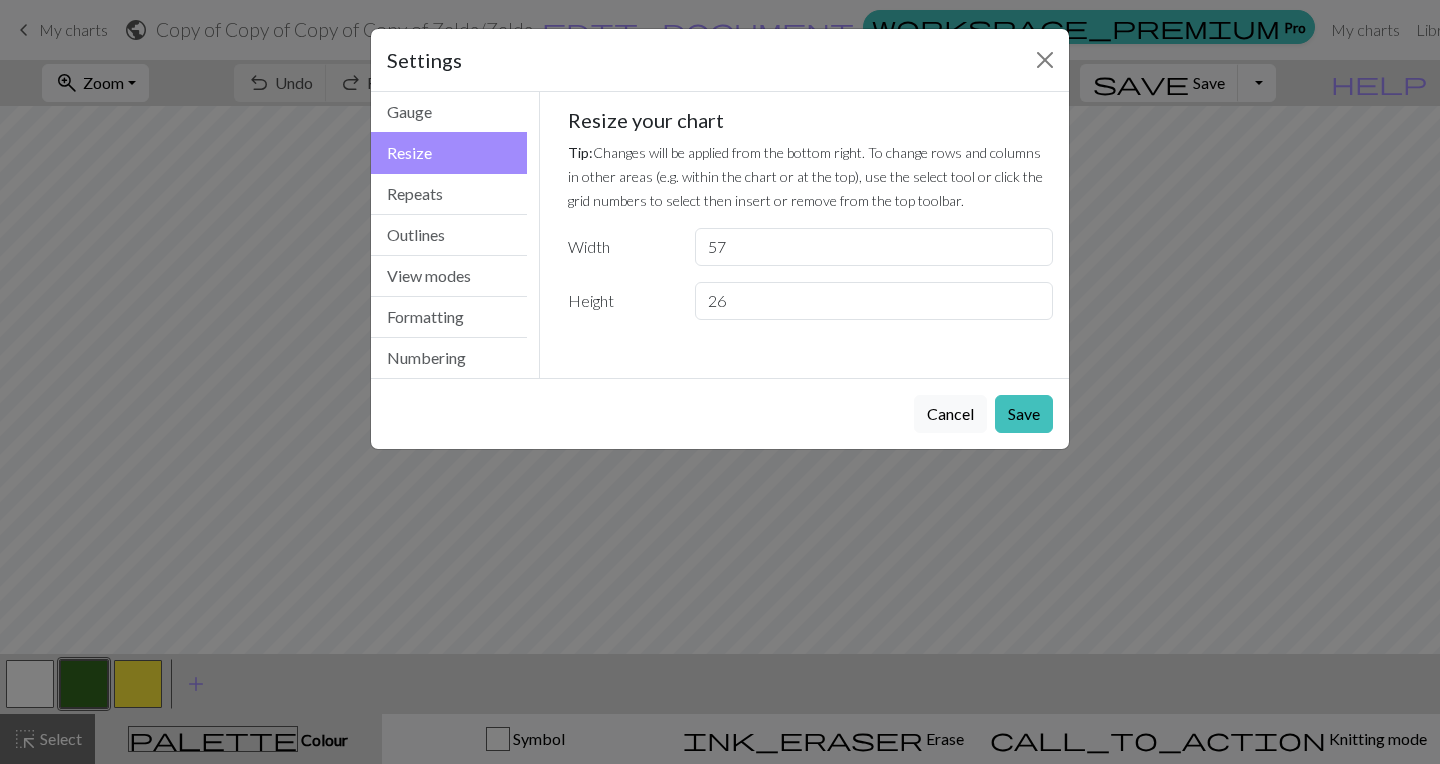 click on "57" at bounding box center (874, 247) 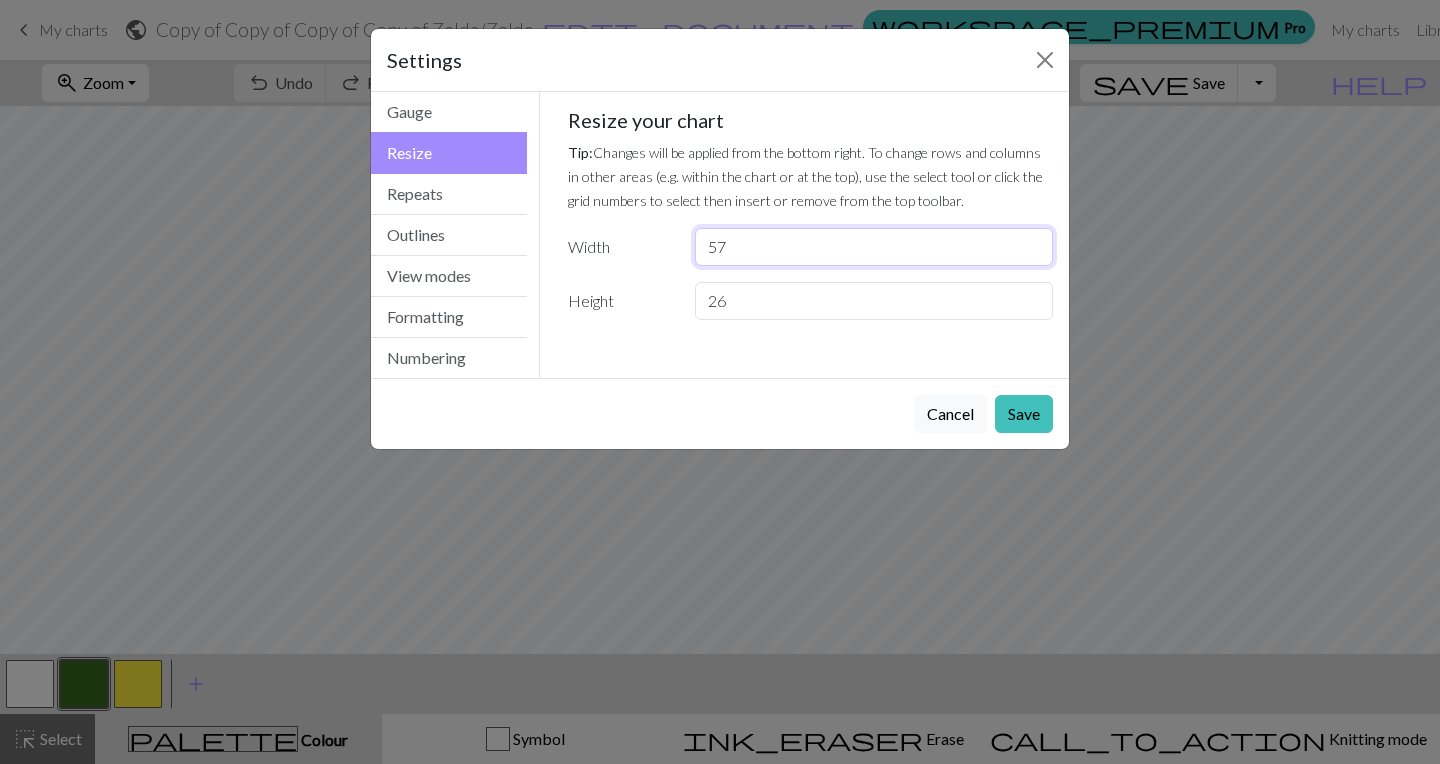 drag, startPoint x: 741, startPoint y: 262, endPoint x: 634, endPoint y: 262, distance: 107 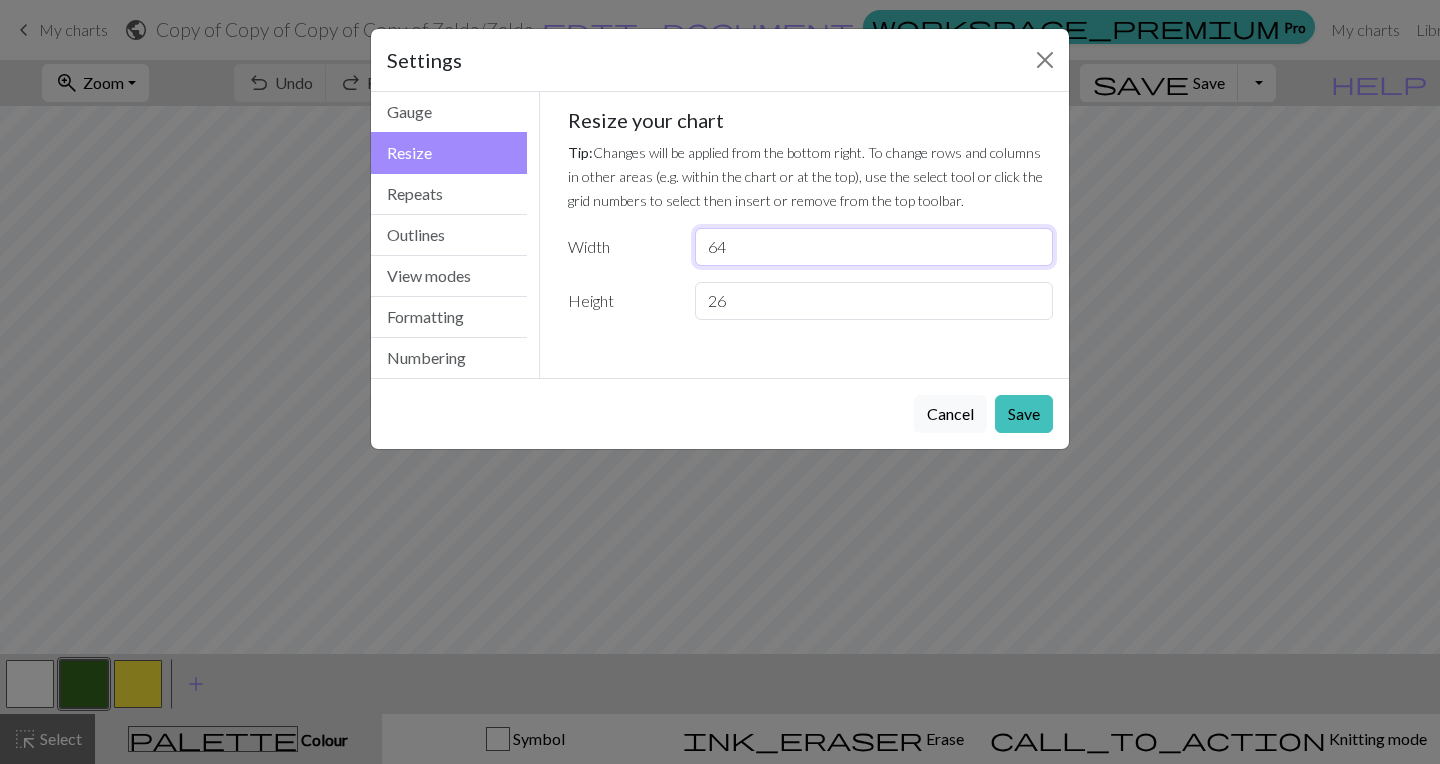 type on "64" 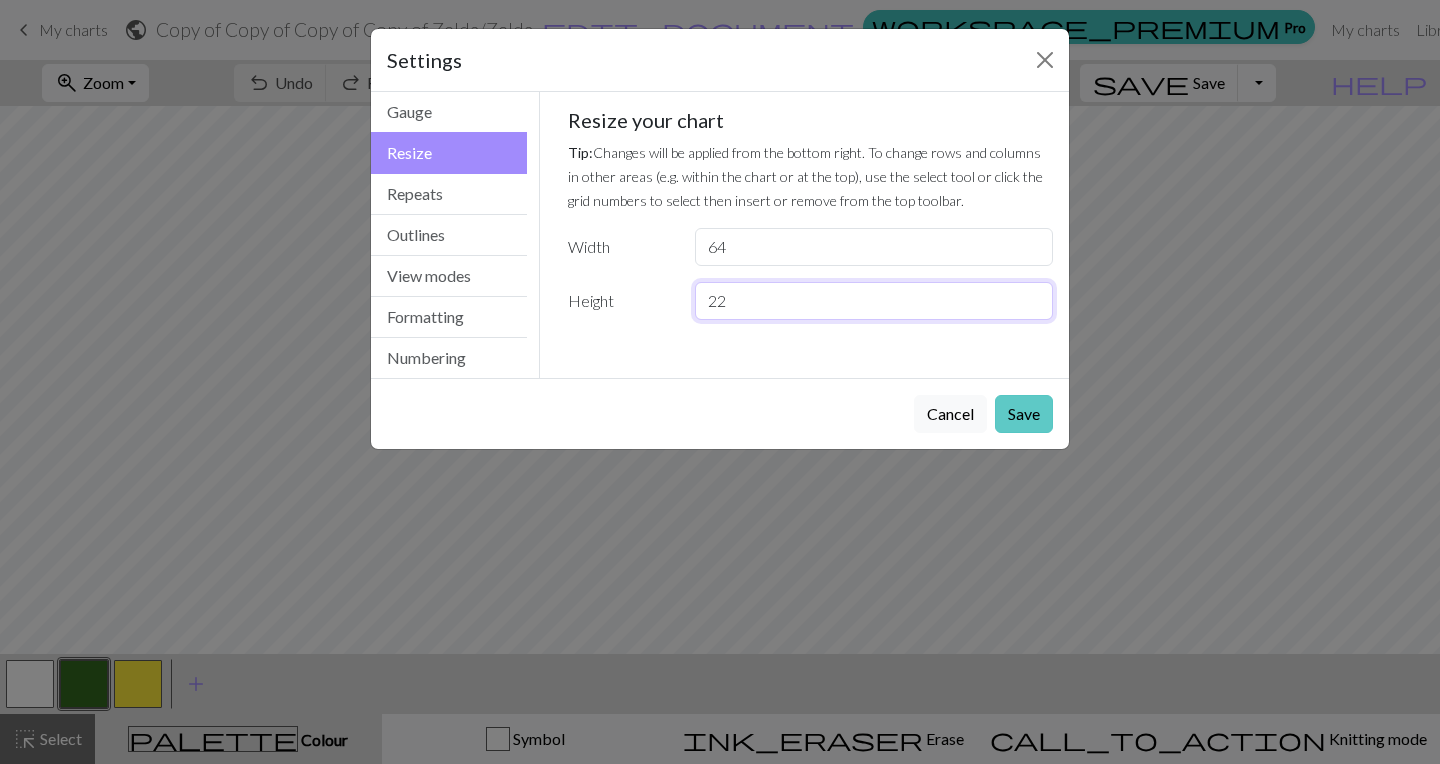 type on "22" 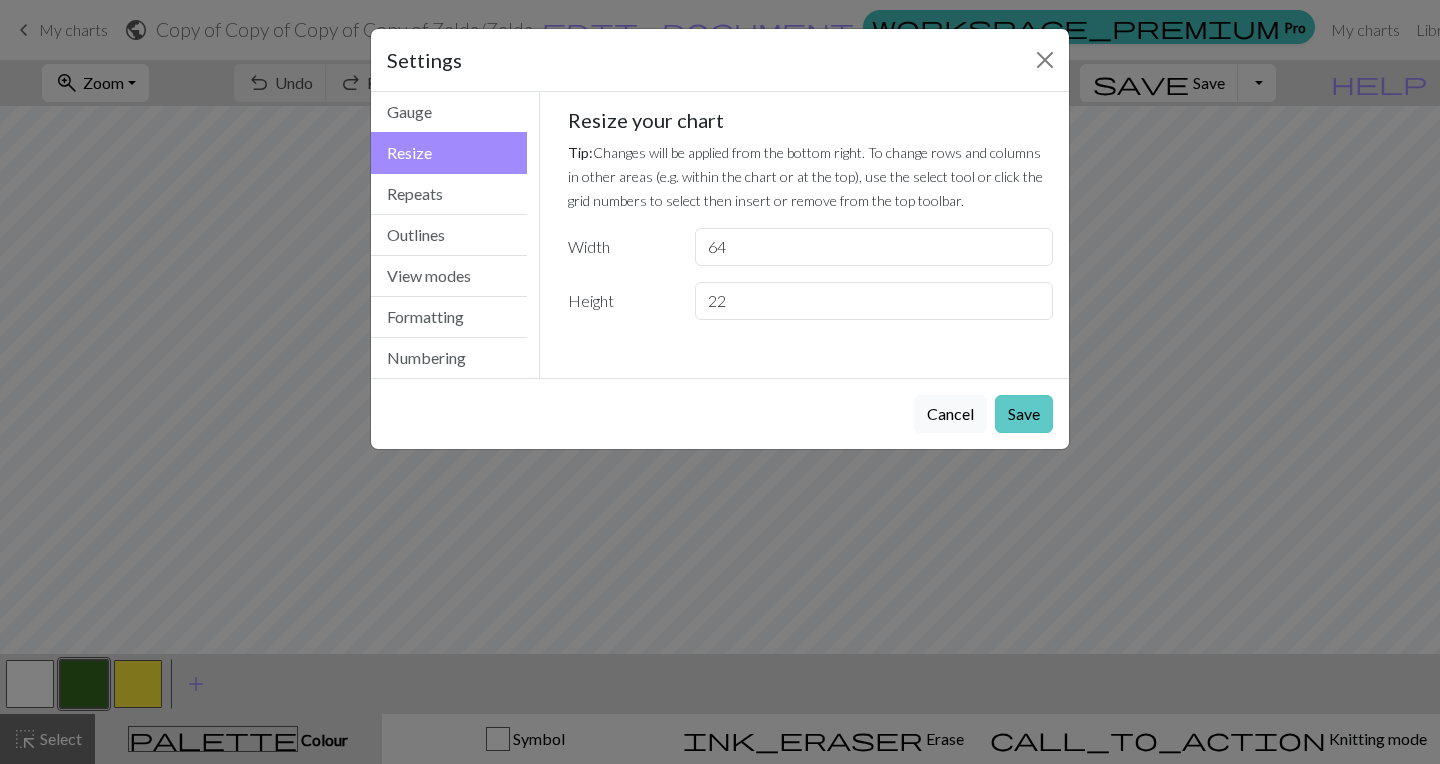 click on "Save" at bounding box center (1024, 414) 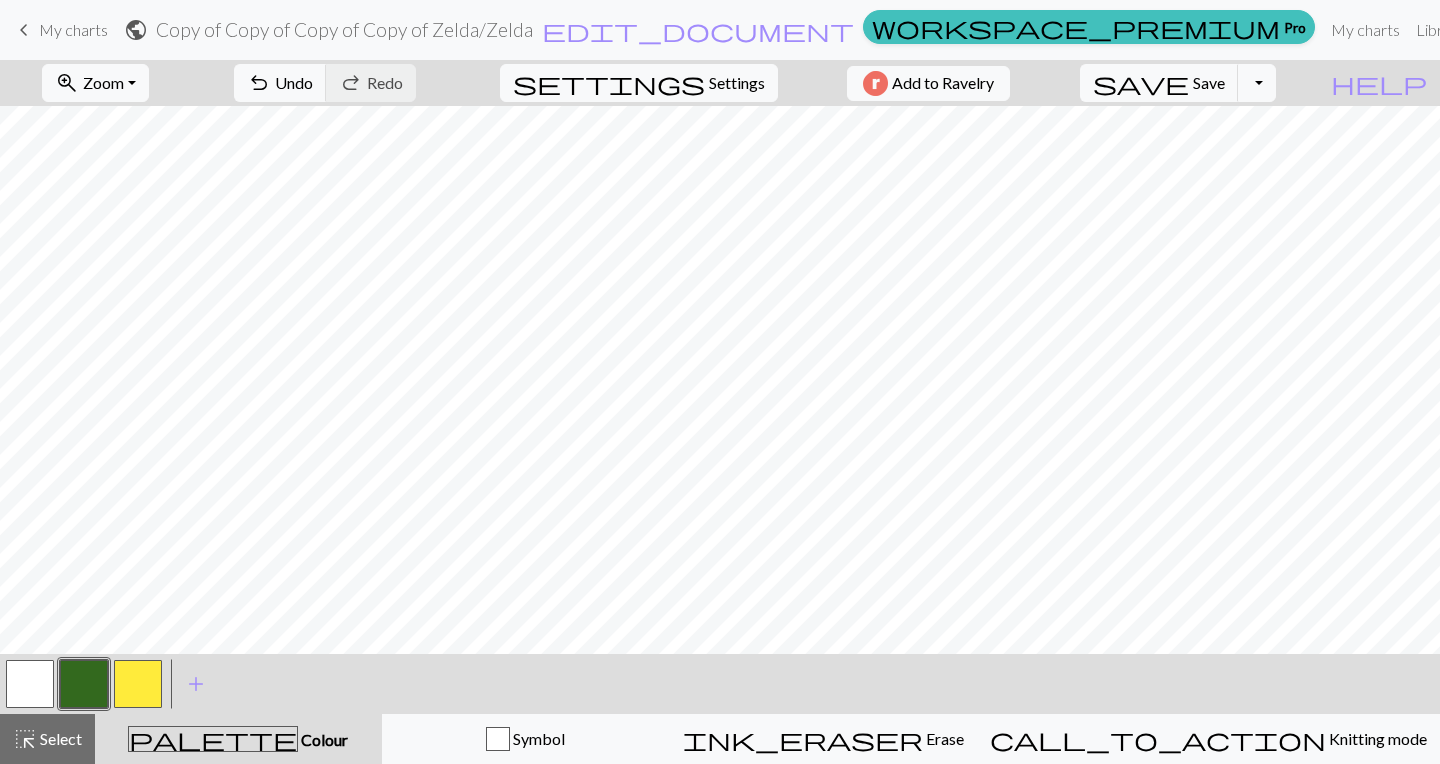type 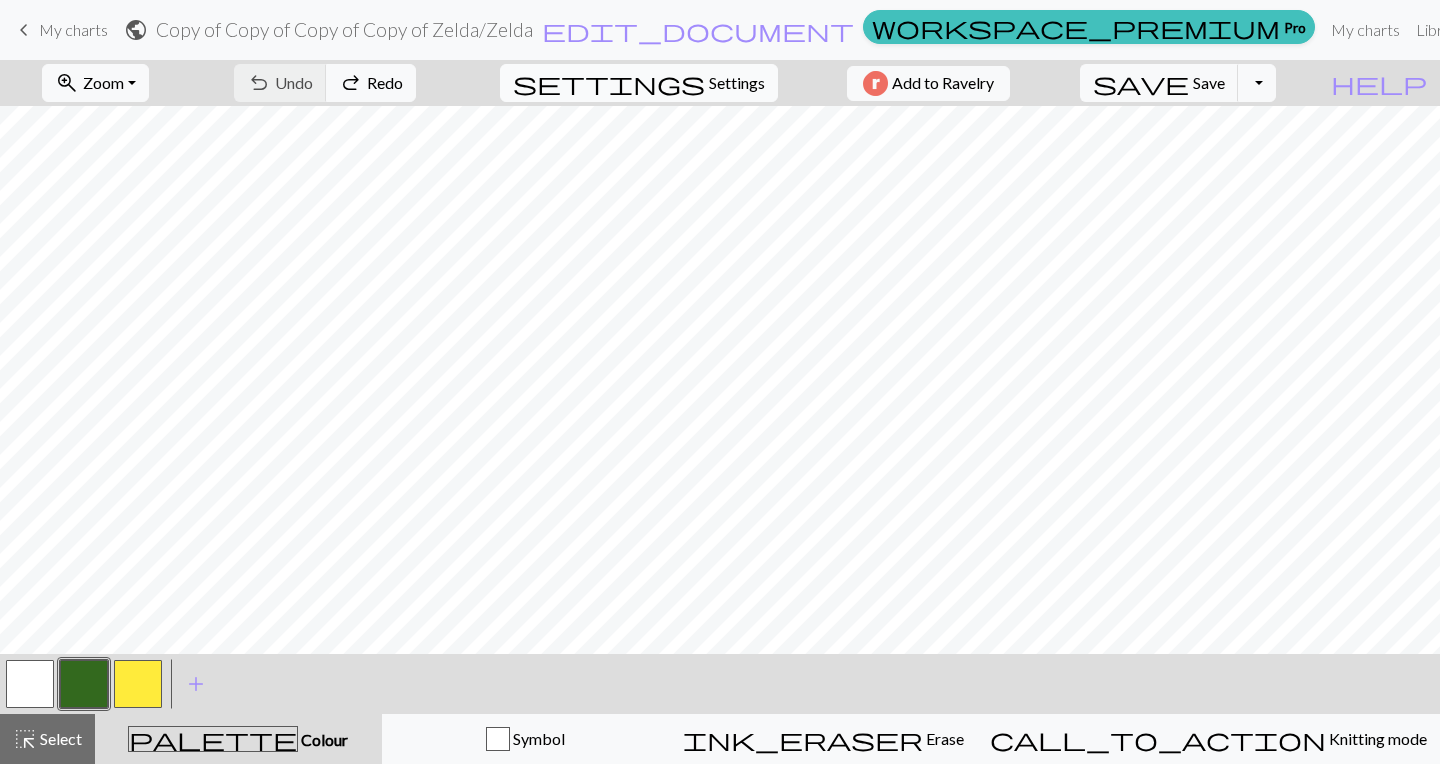 click on "settings" at bounding box center (609, 83) 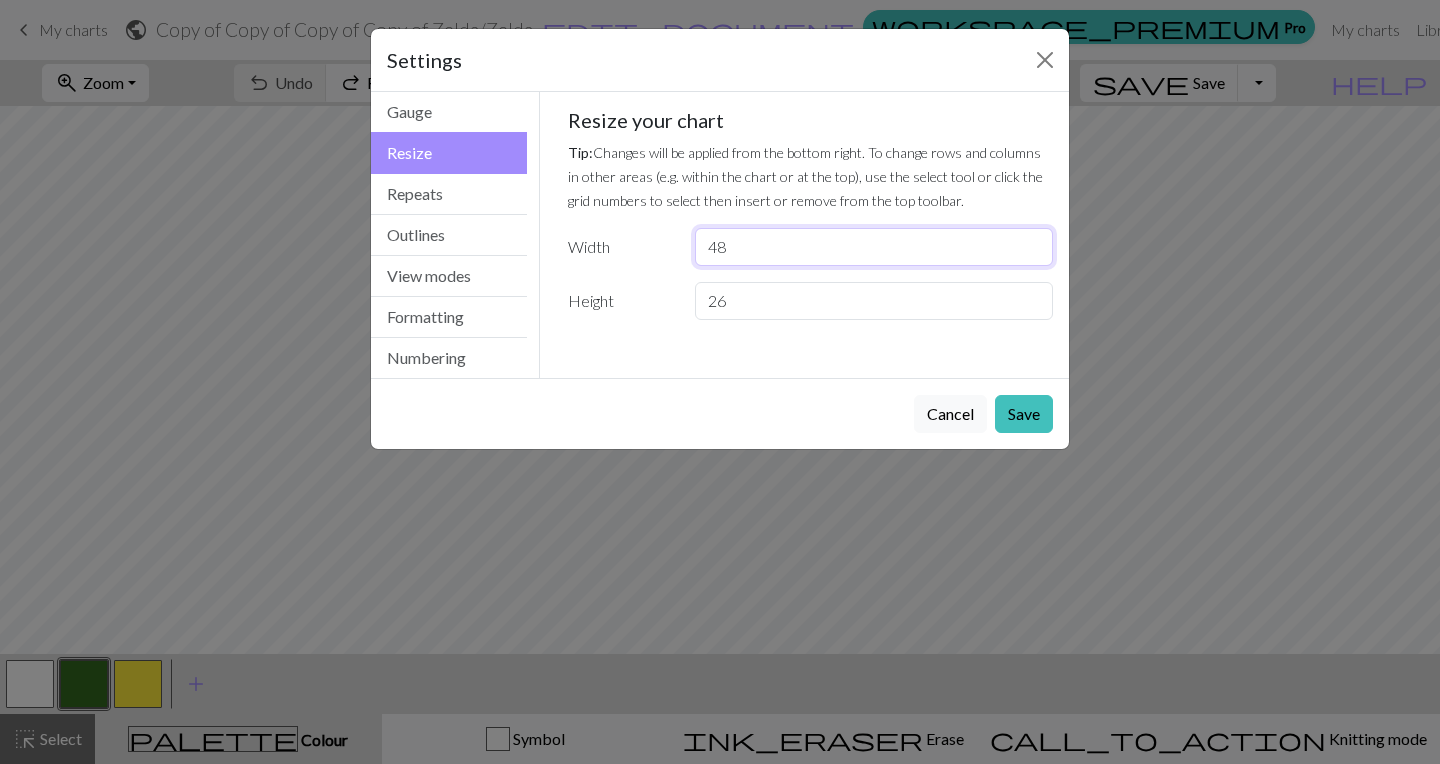 drag, startPoint x: 742, startPoint y: 257, endPoint x: 656, endPoint y: 255, distance: 86.023254 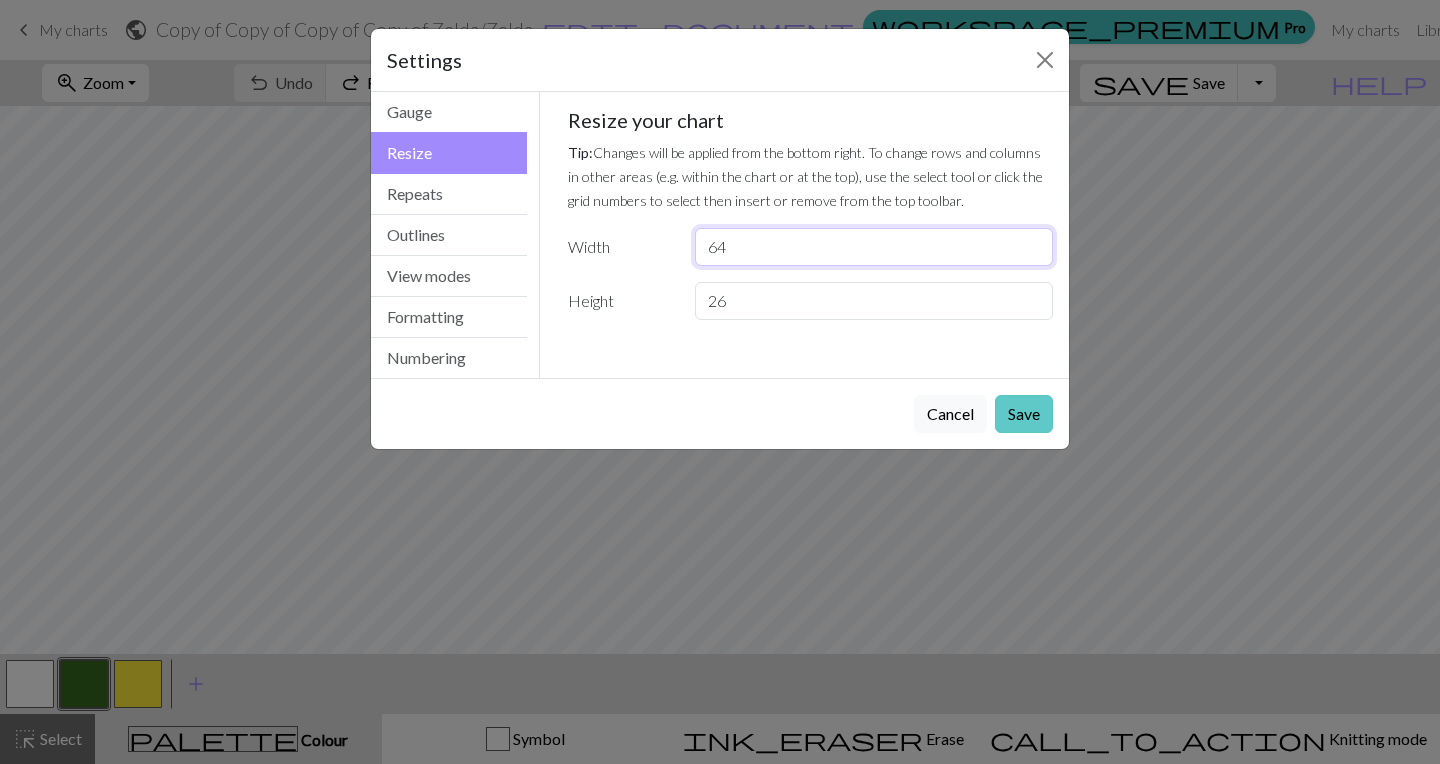 type on "64" 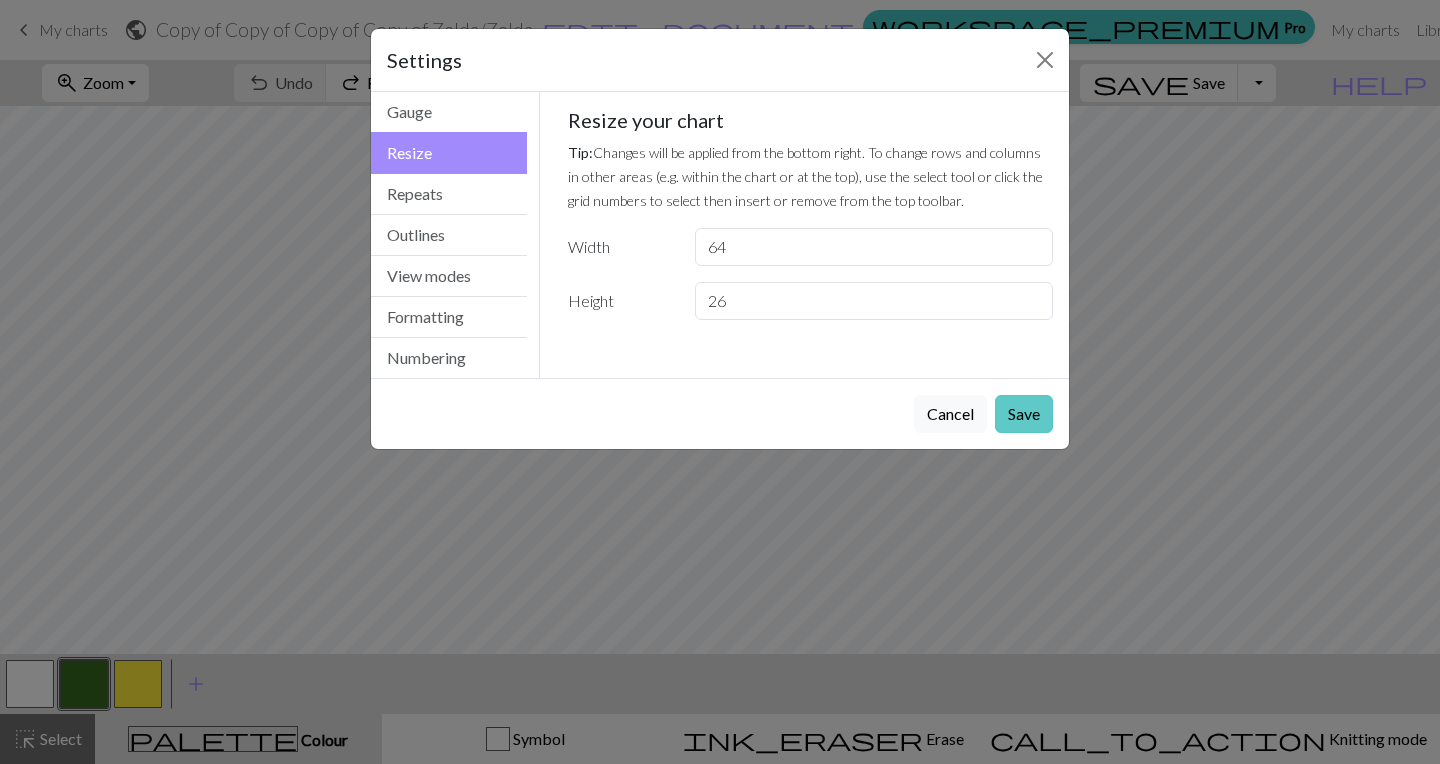 click on "Save" at bounding box center (1024, 414) 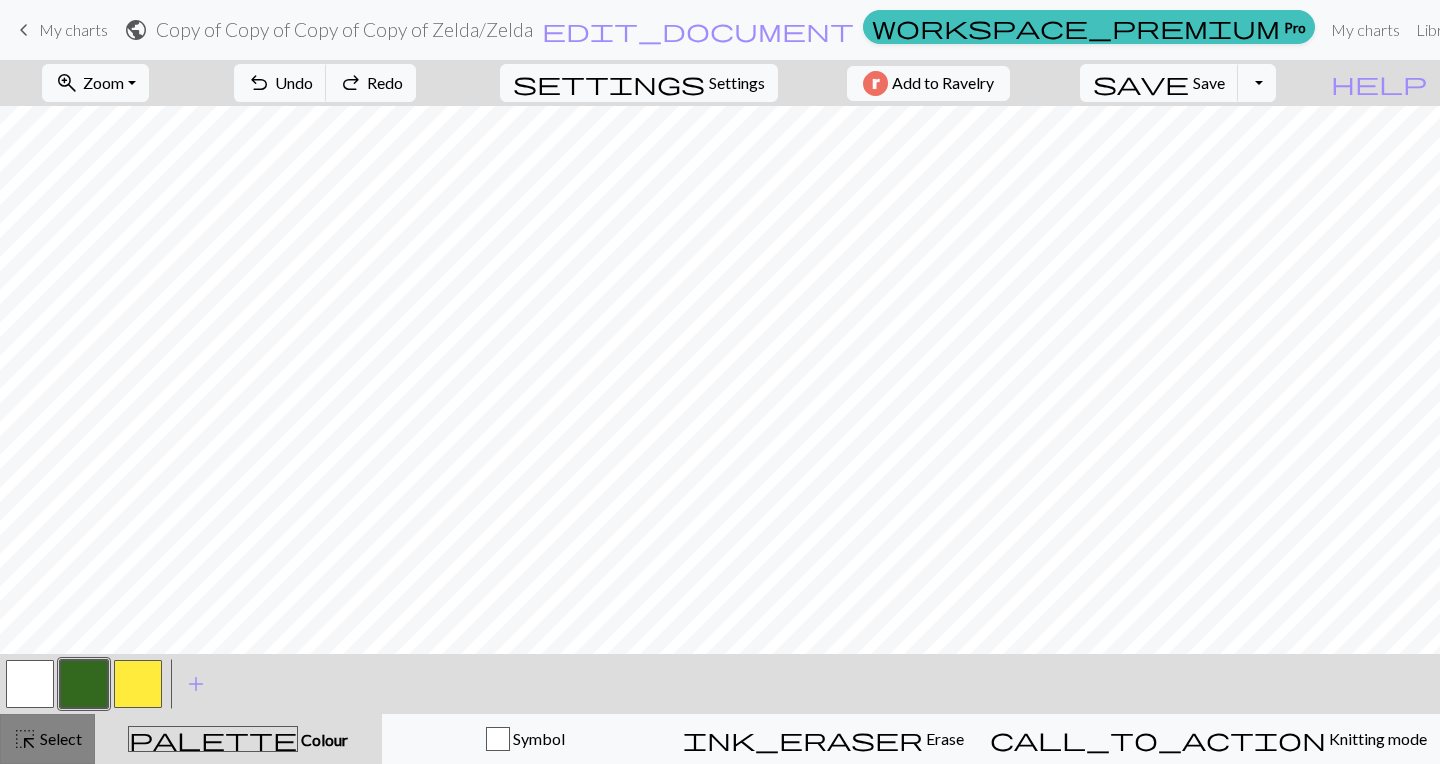 click on "Select" at bounding box center (59, 738) 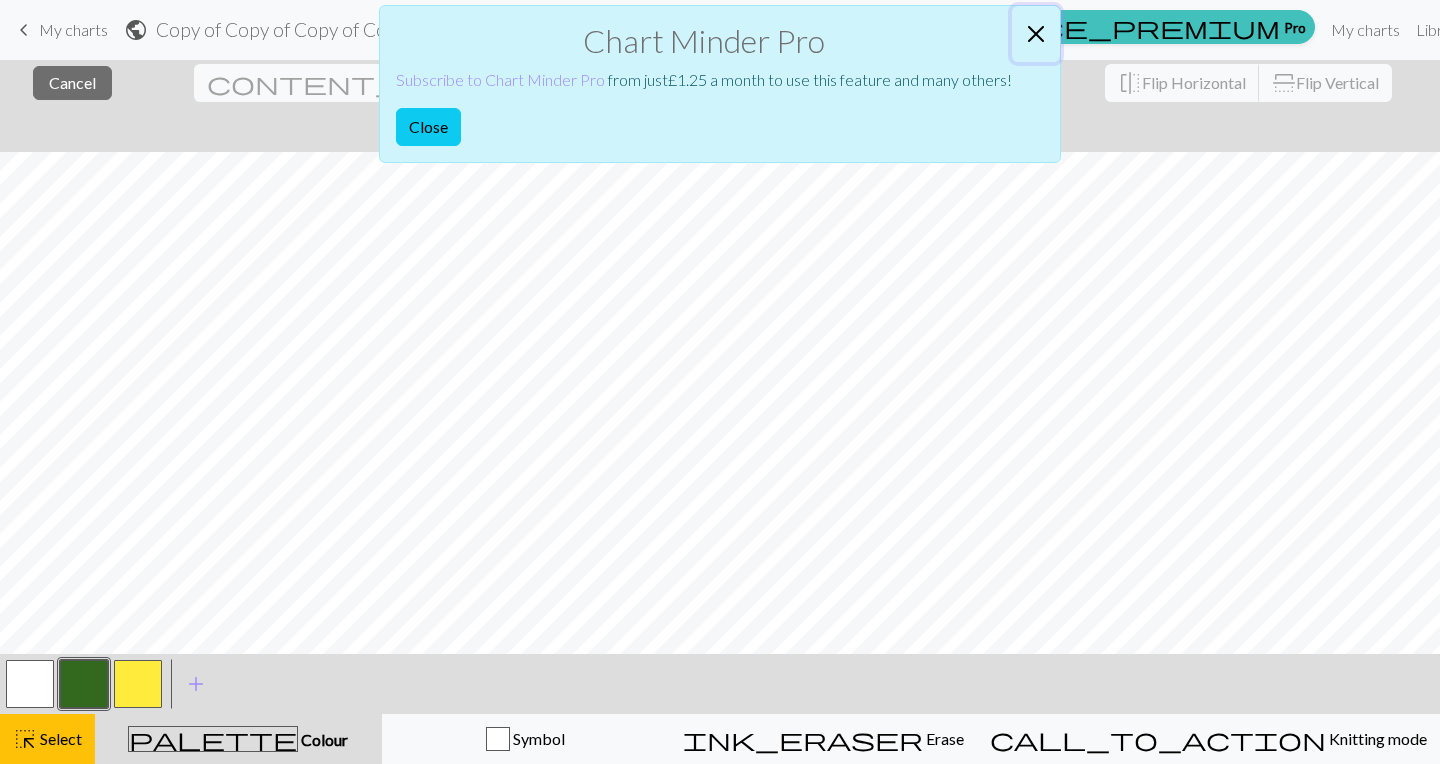 click at bounding box center (1036, 34) 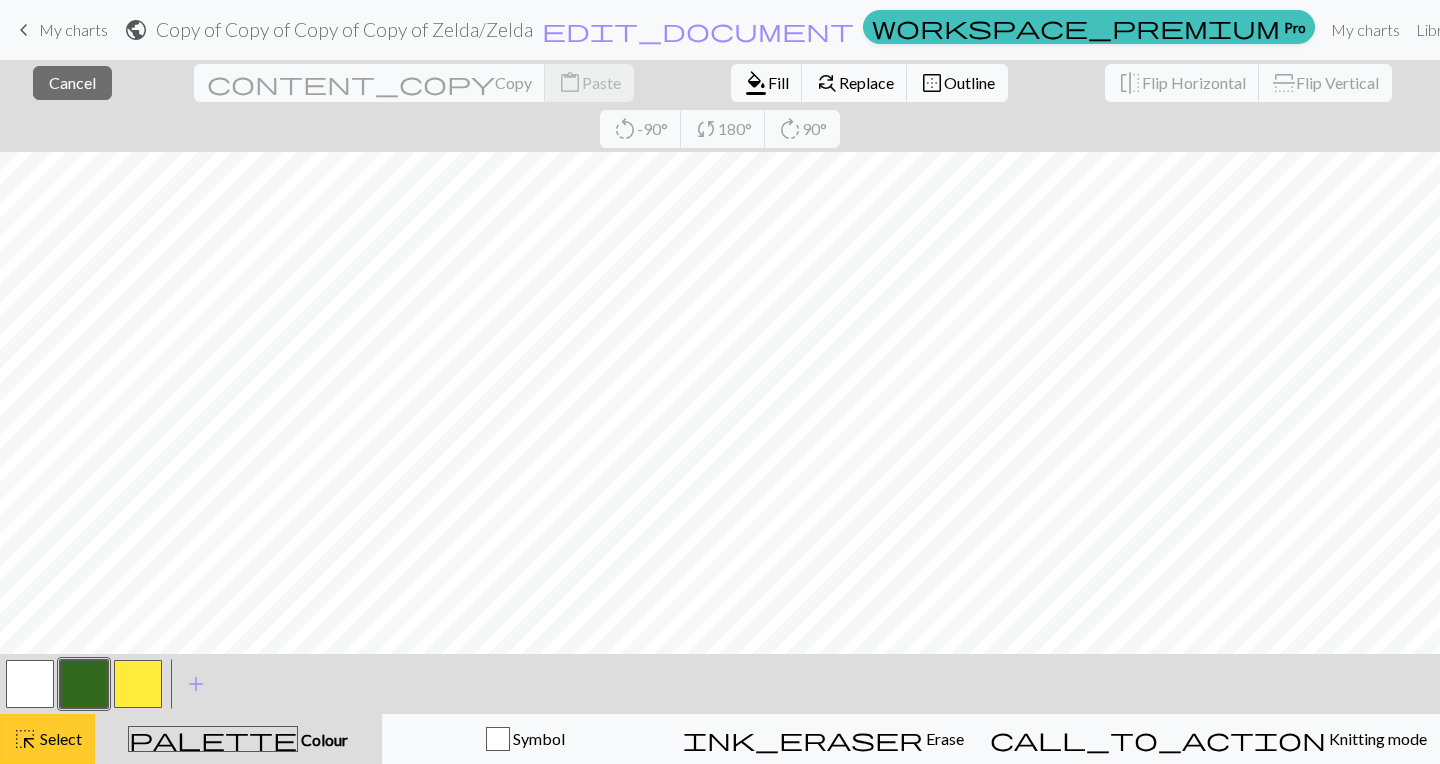 click on "Select" at bounding box center [59, 738] 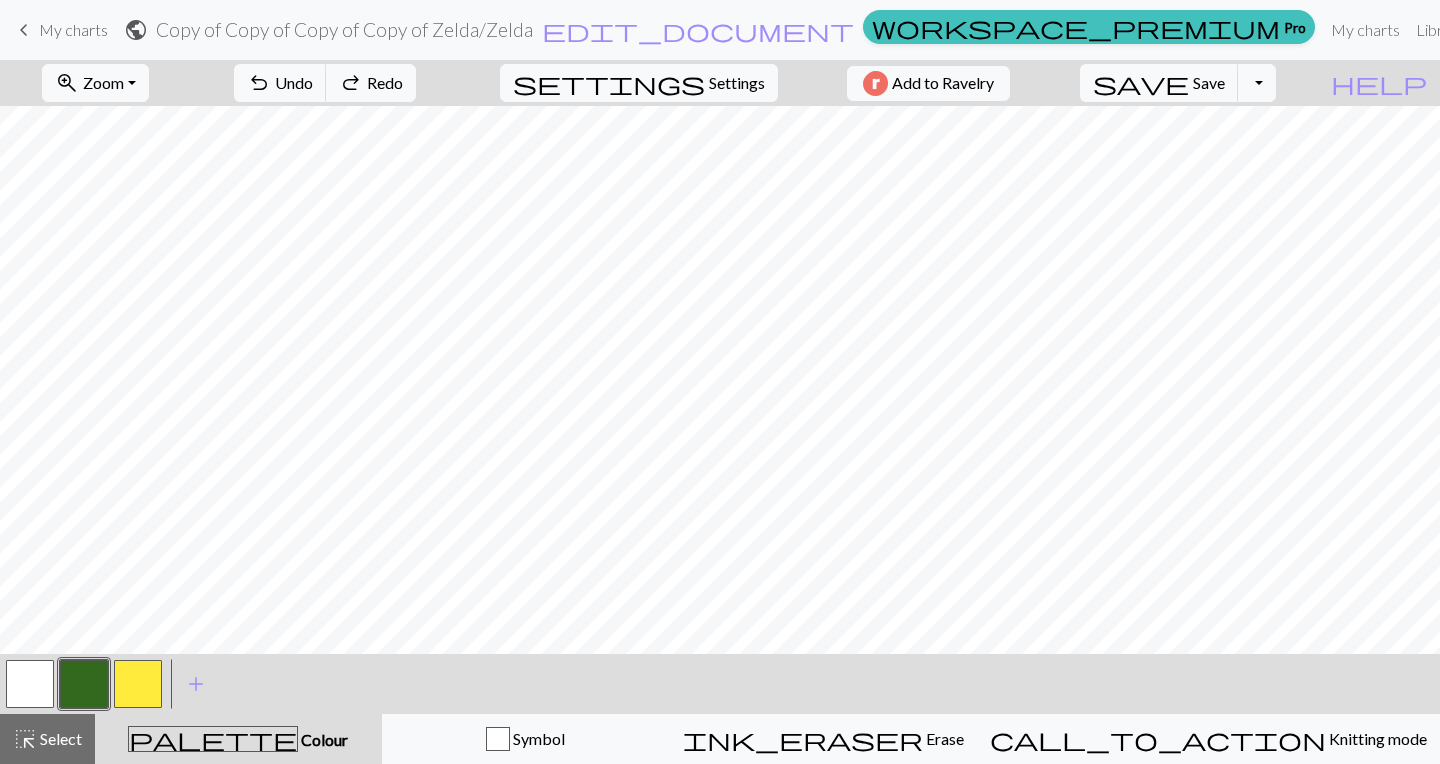 click on "palette   Colour   Colour" at bounding box center [238, 739] 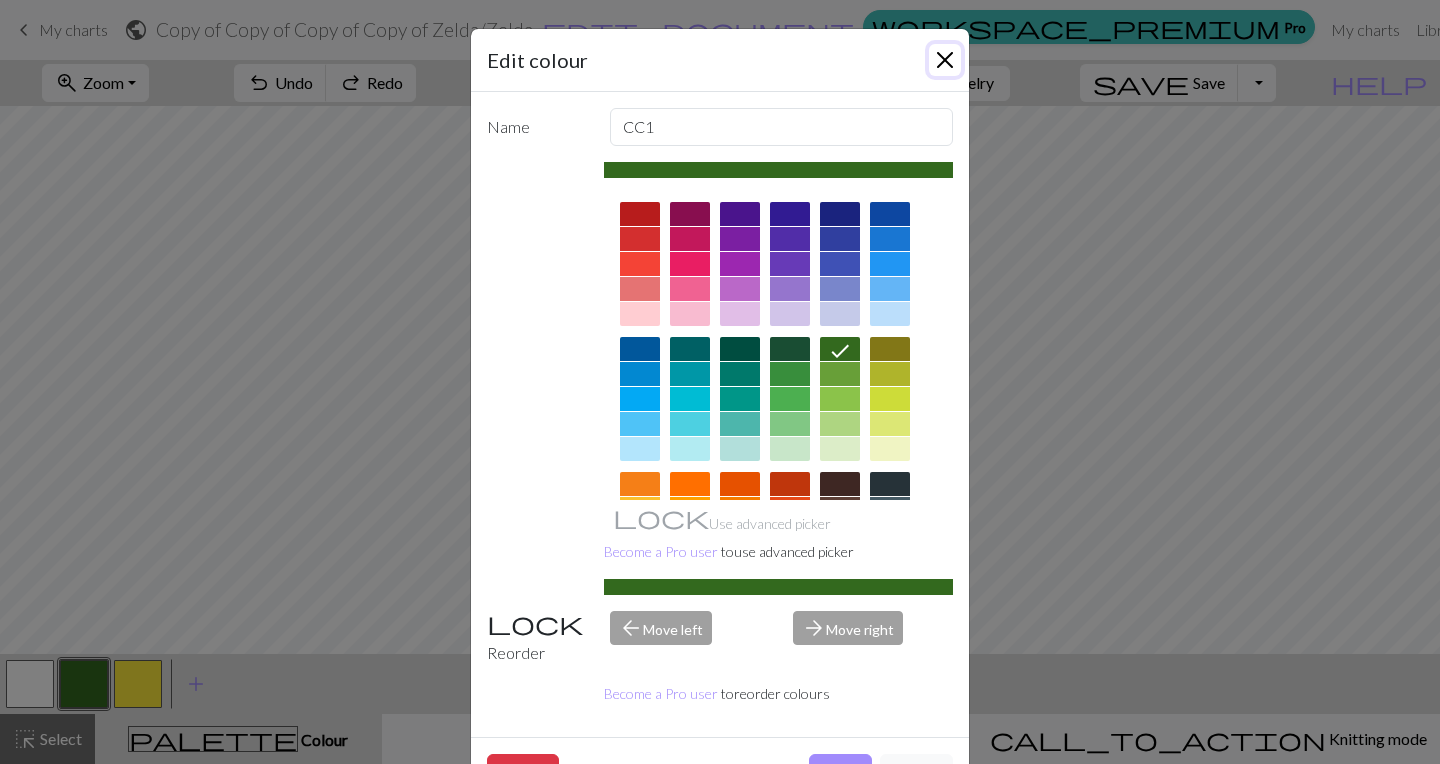 click at bounding box center (945, 60) 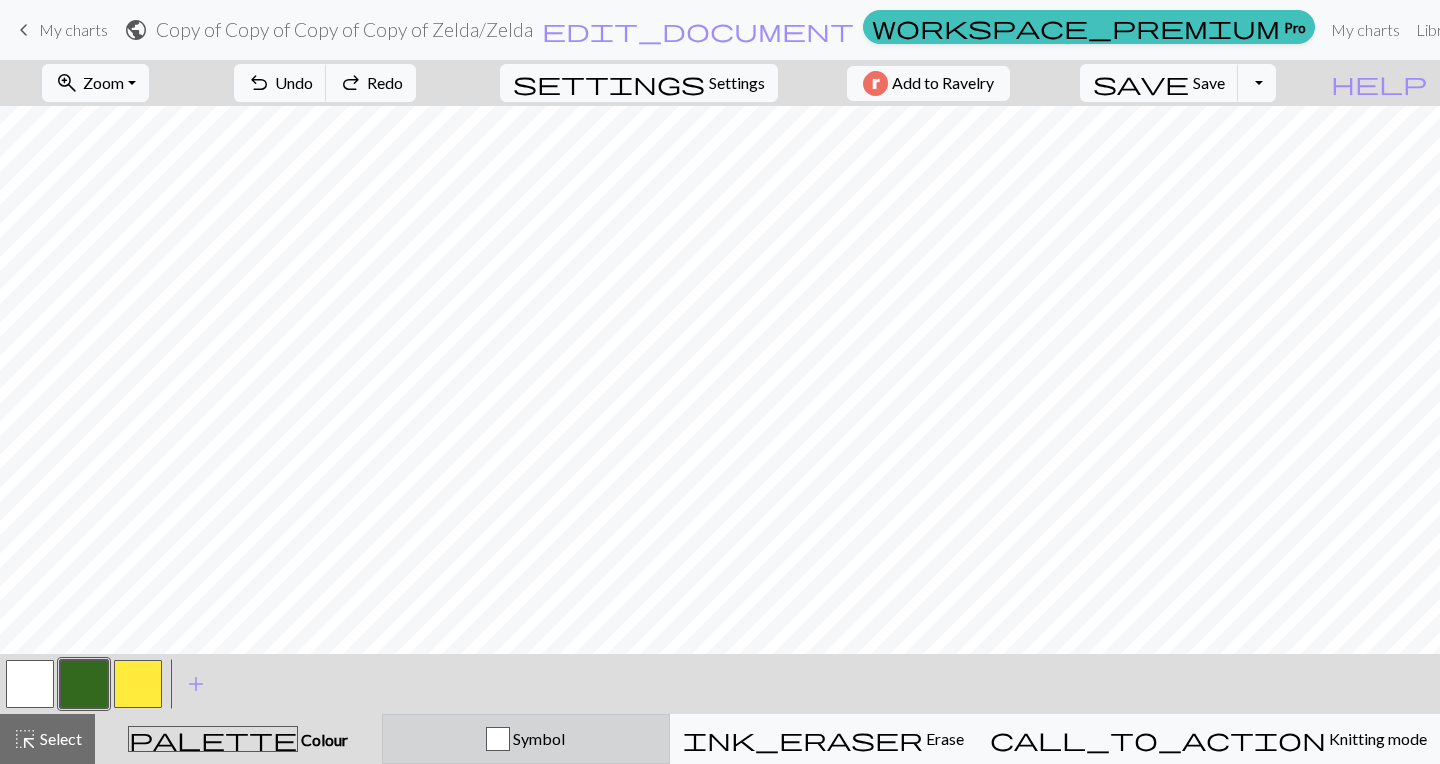 click at bounding box center (498, 739) 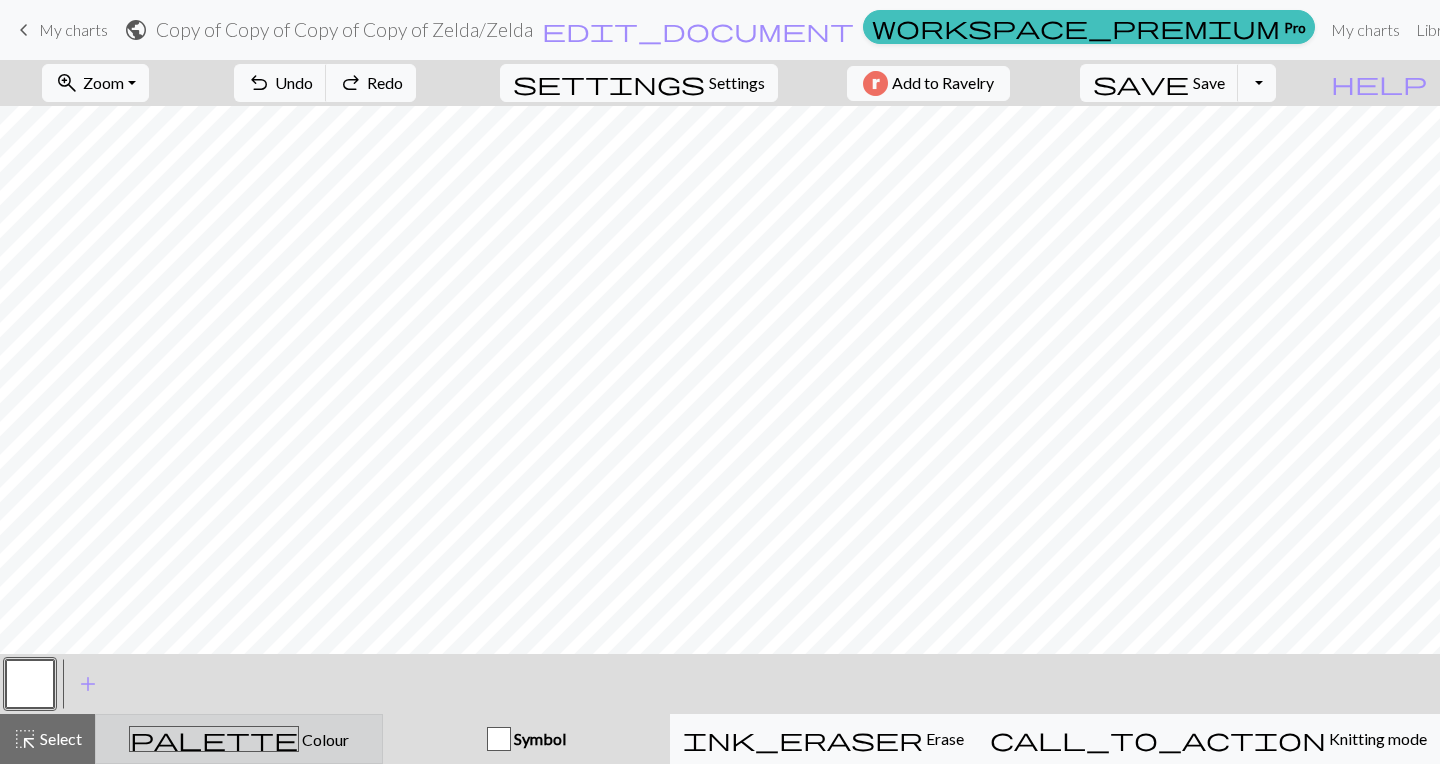 click on "palette   Colour   Colour" at bounding box center (239, 739) 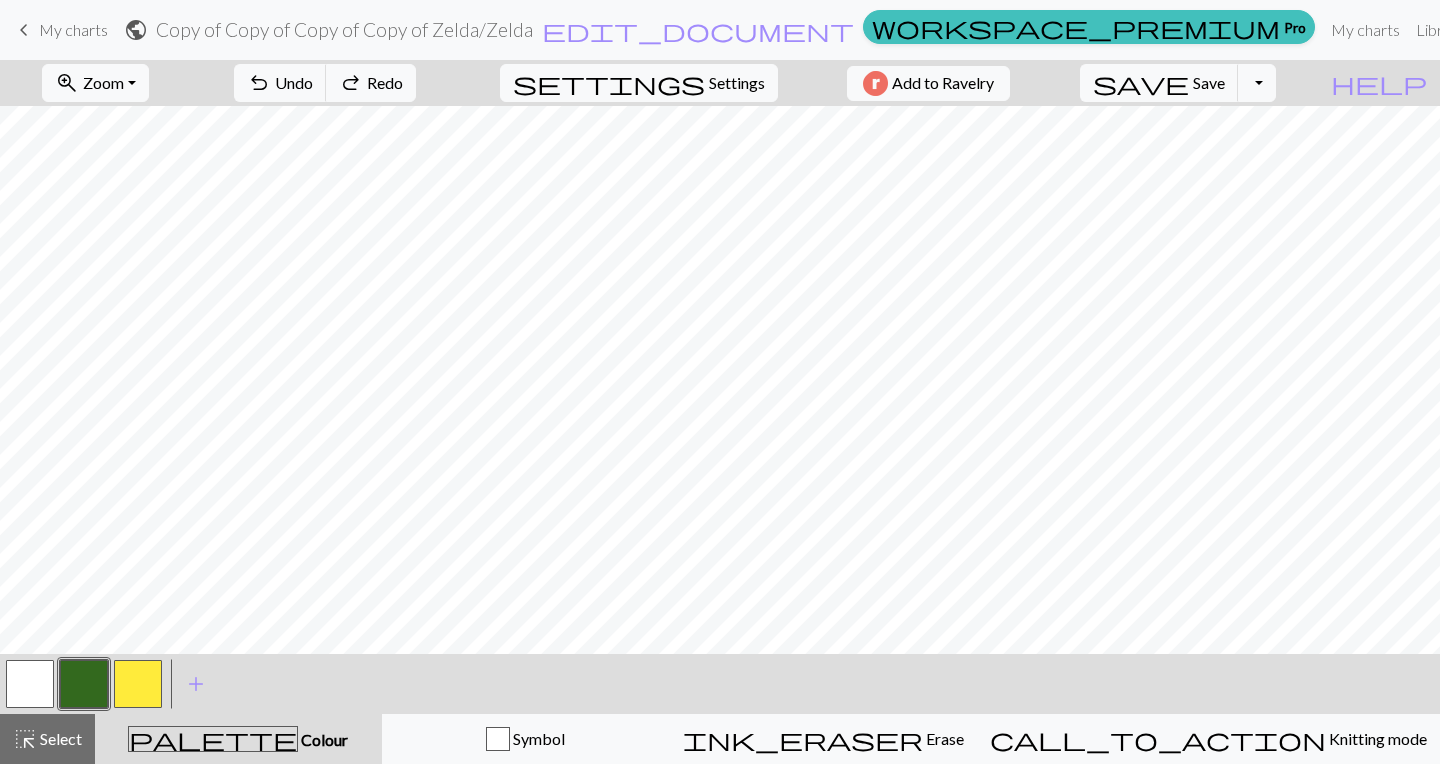 click at bounding box center (84, 684) 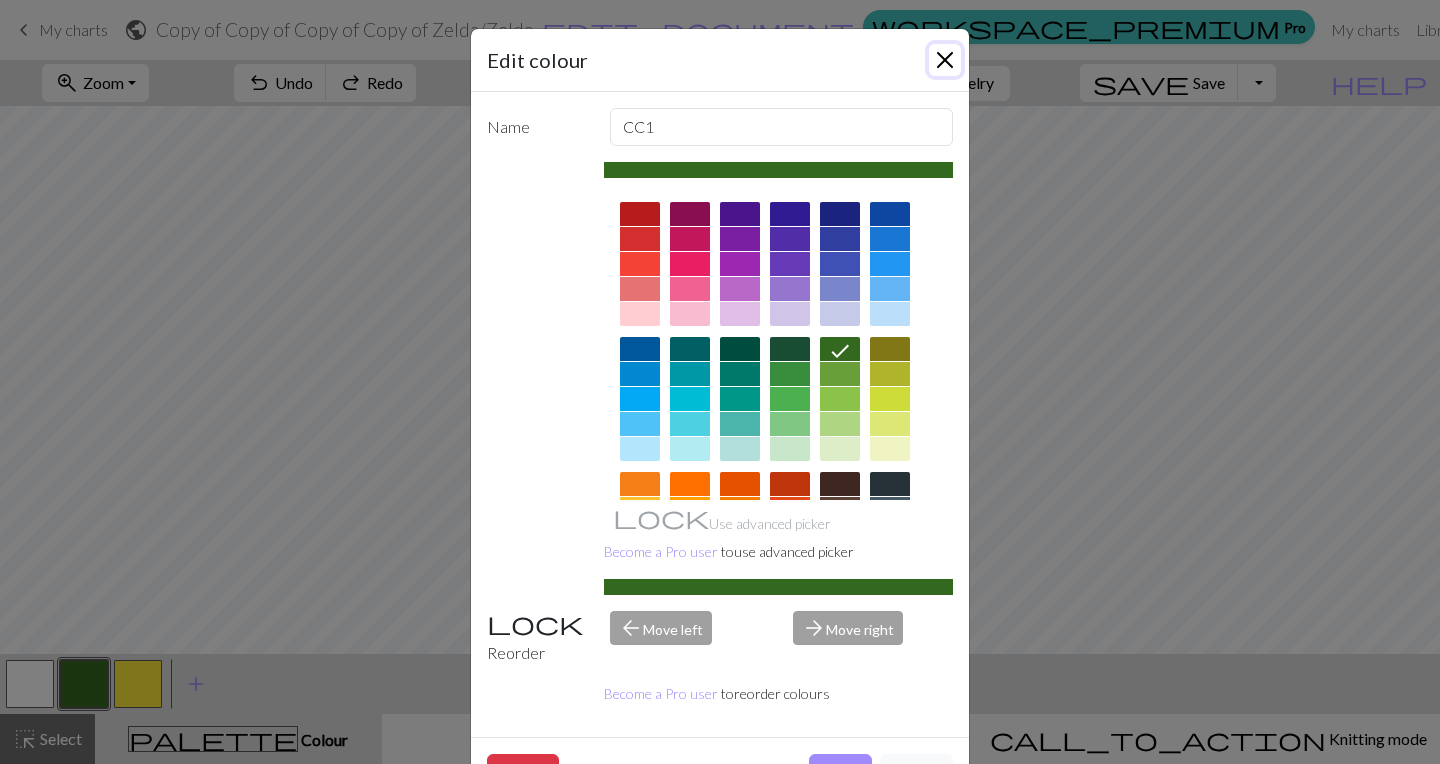 click at bounding box center [945, 60] 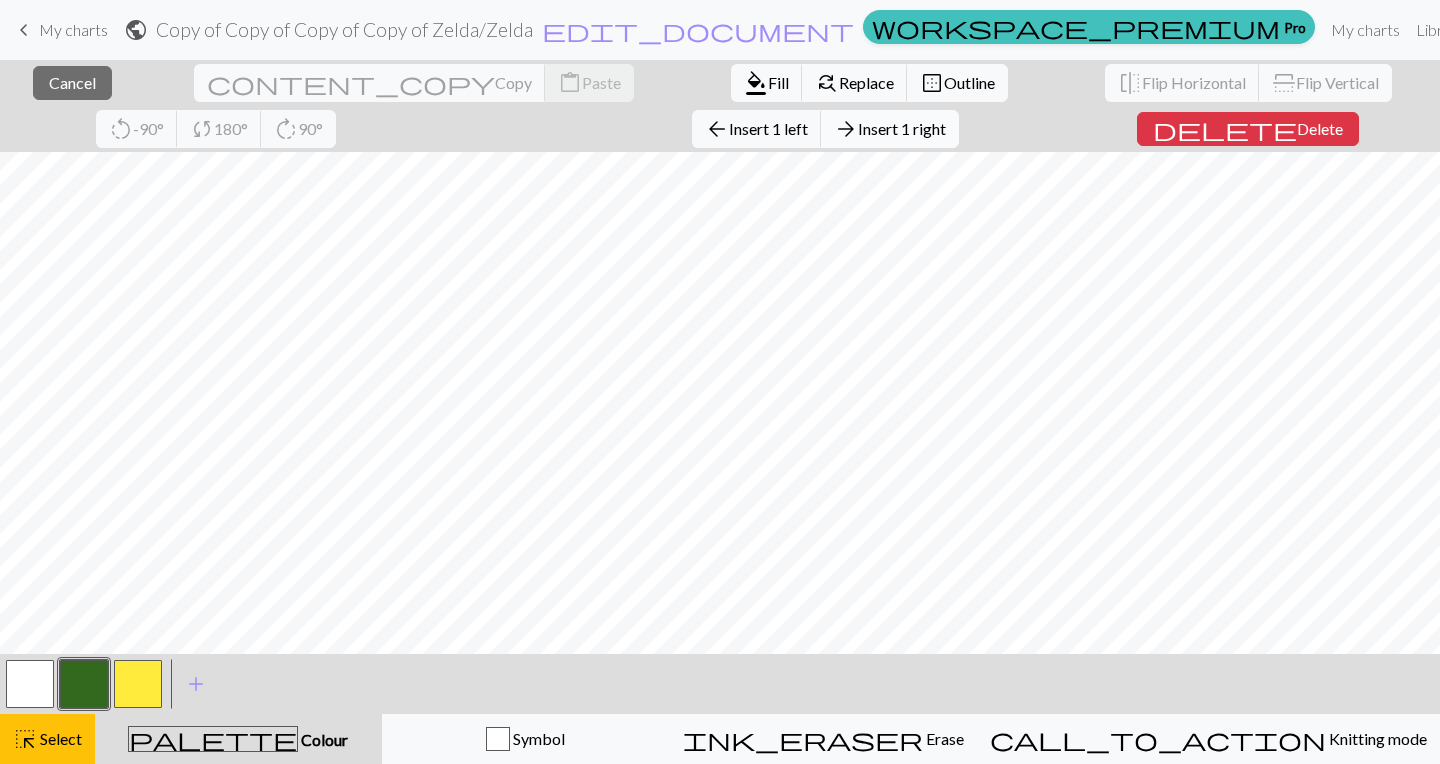 click on "Insert 1 right" at bounding box center (902, 128) 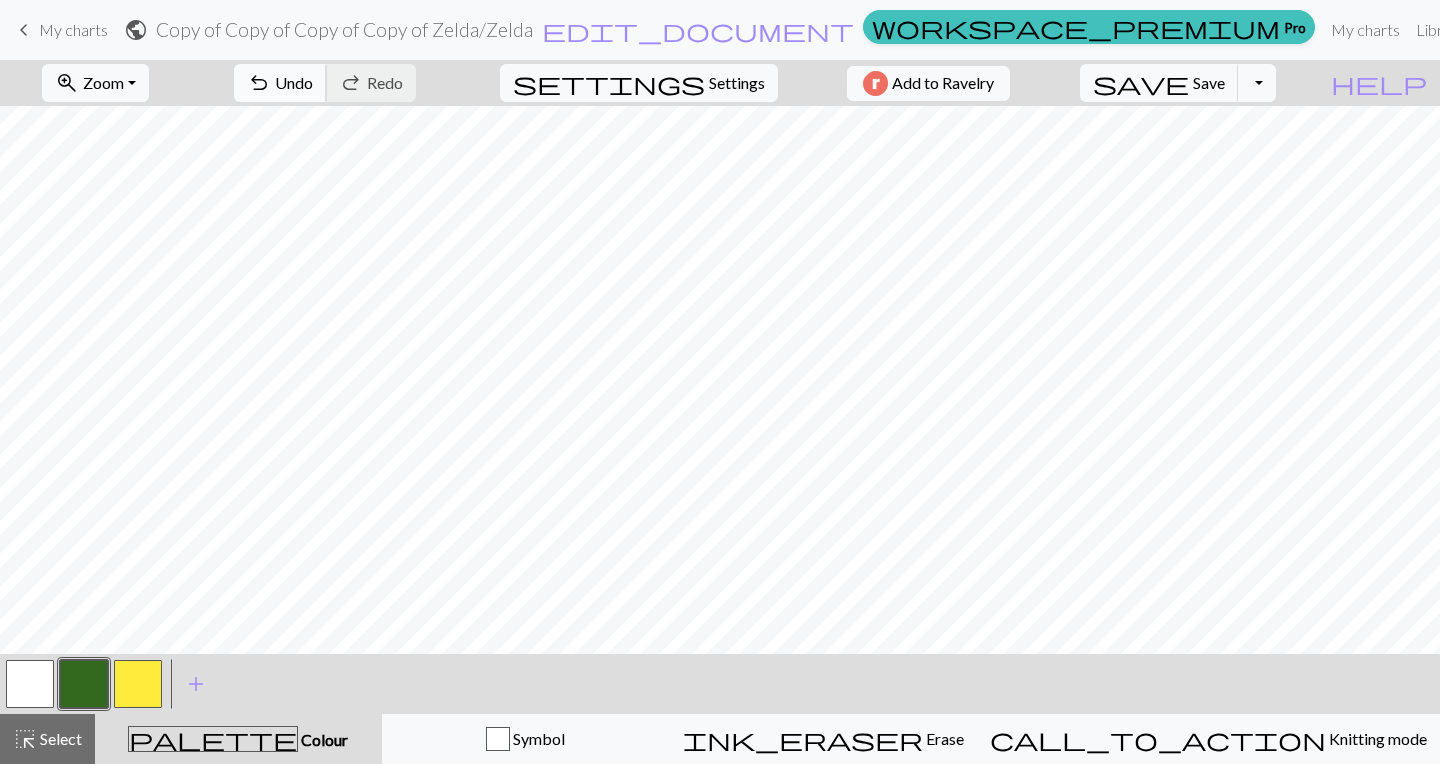 click on "Undo" at bounding box center [294, 82] 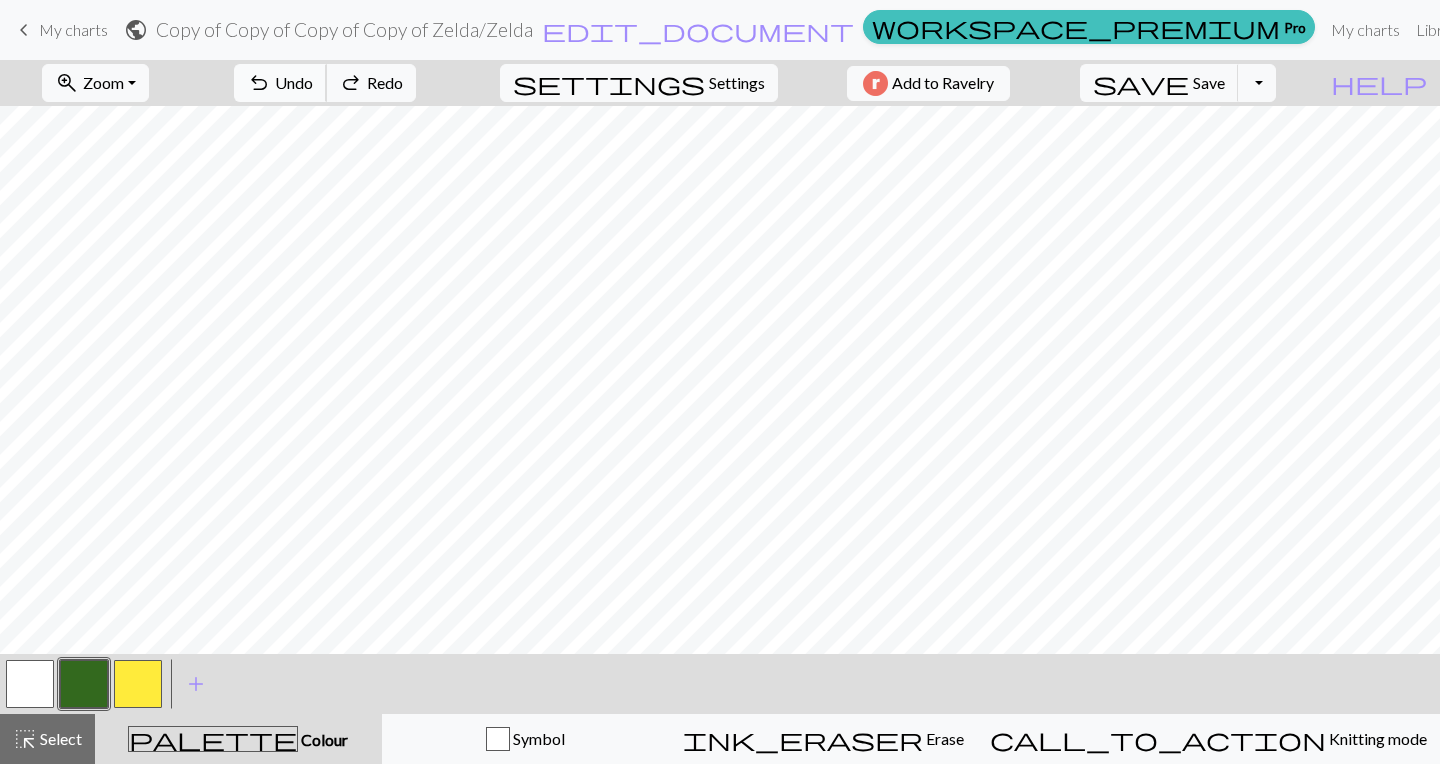 click on "Undo" at bounding box center [294, 82] 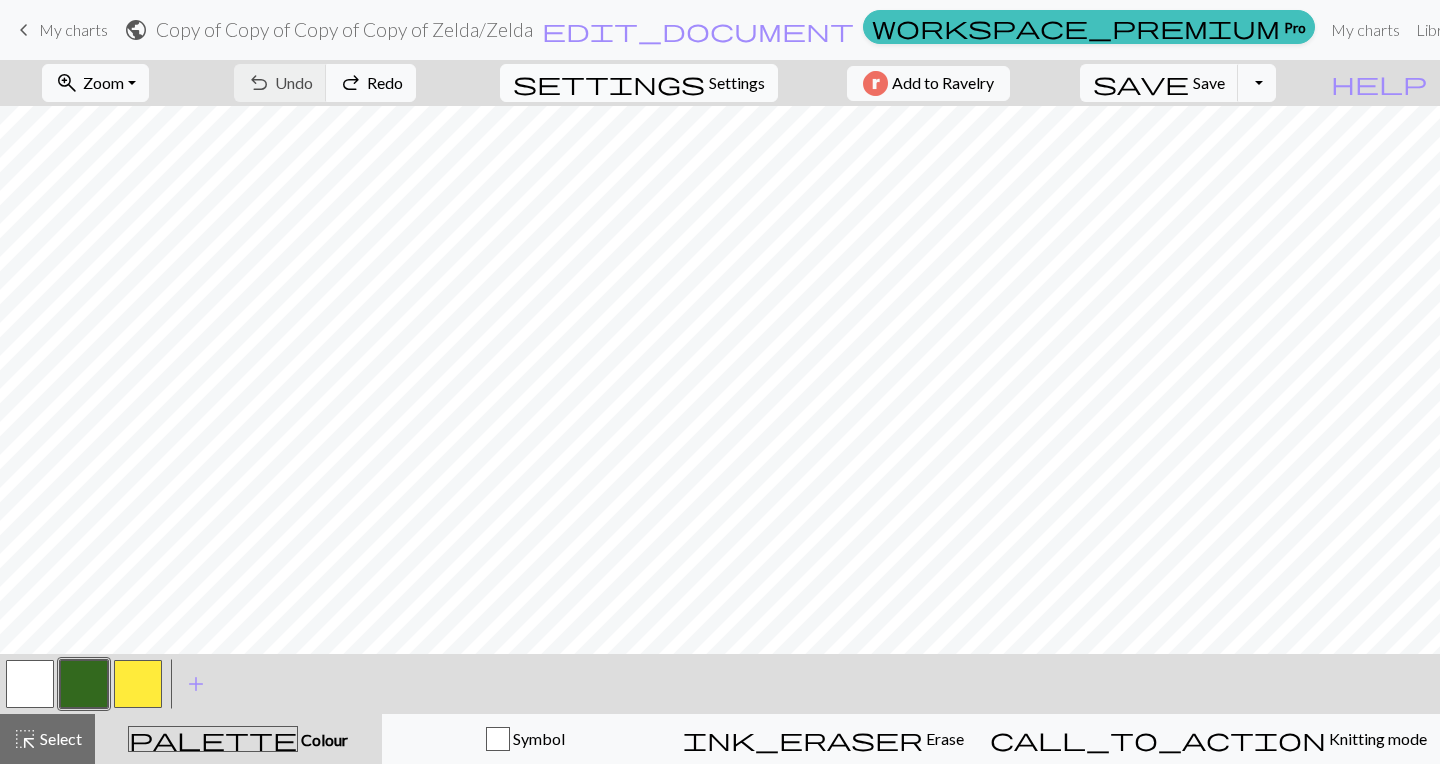 click on "settings  Settings" at bounding box center [639, 83] 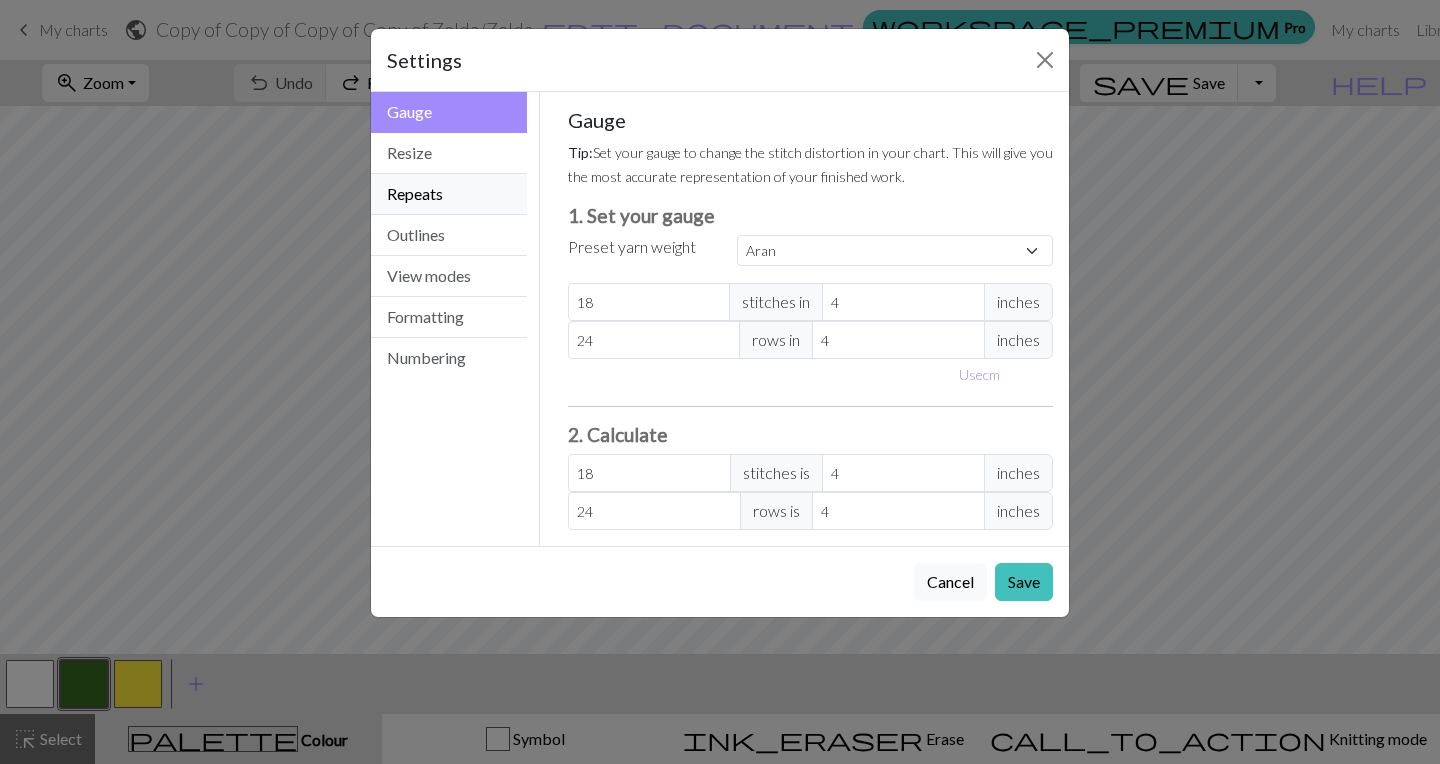 click on "Repeats" at bounding box center (449, 194) 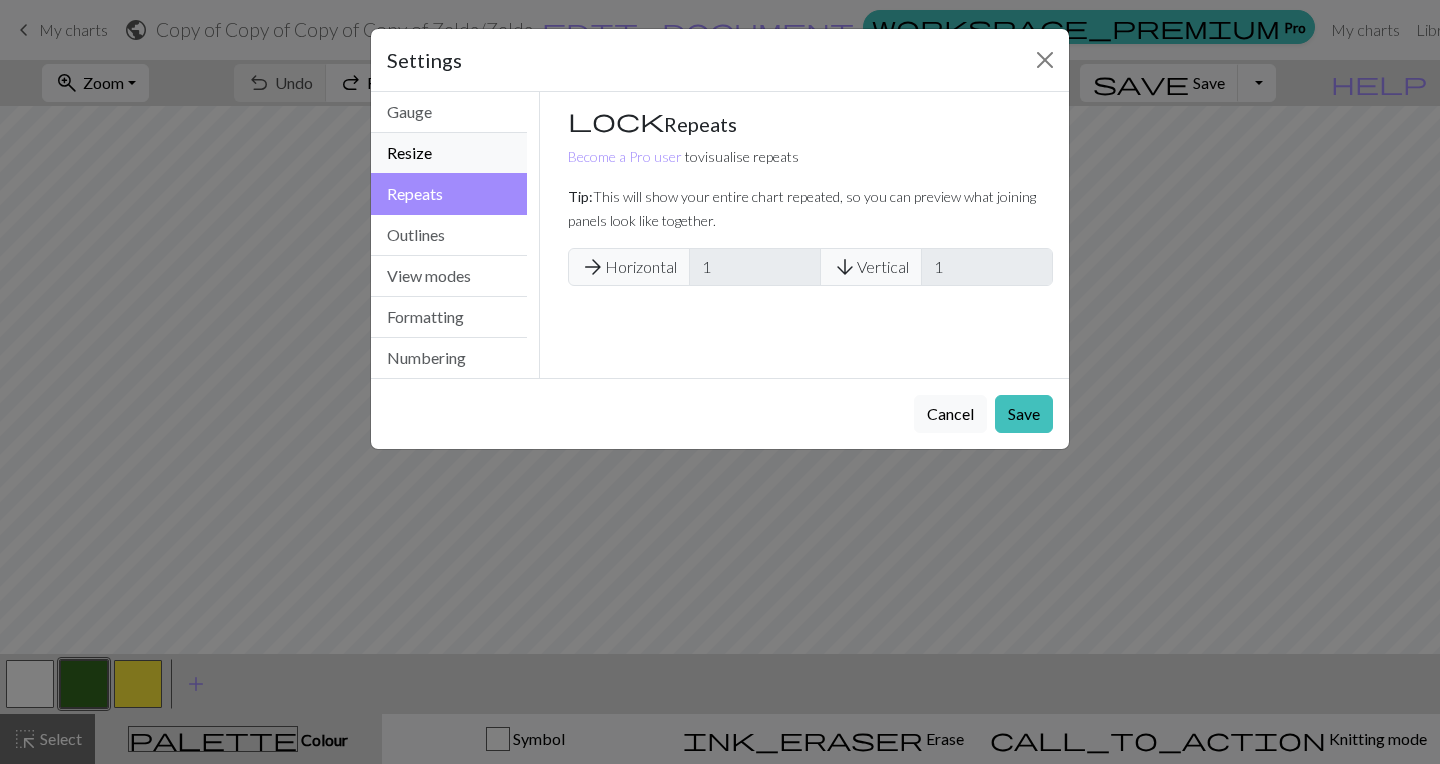 click on "Resize" at bounding box center [449, 153] 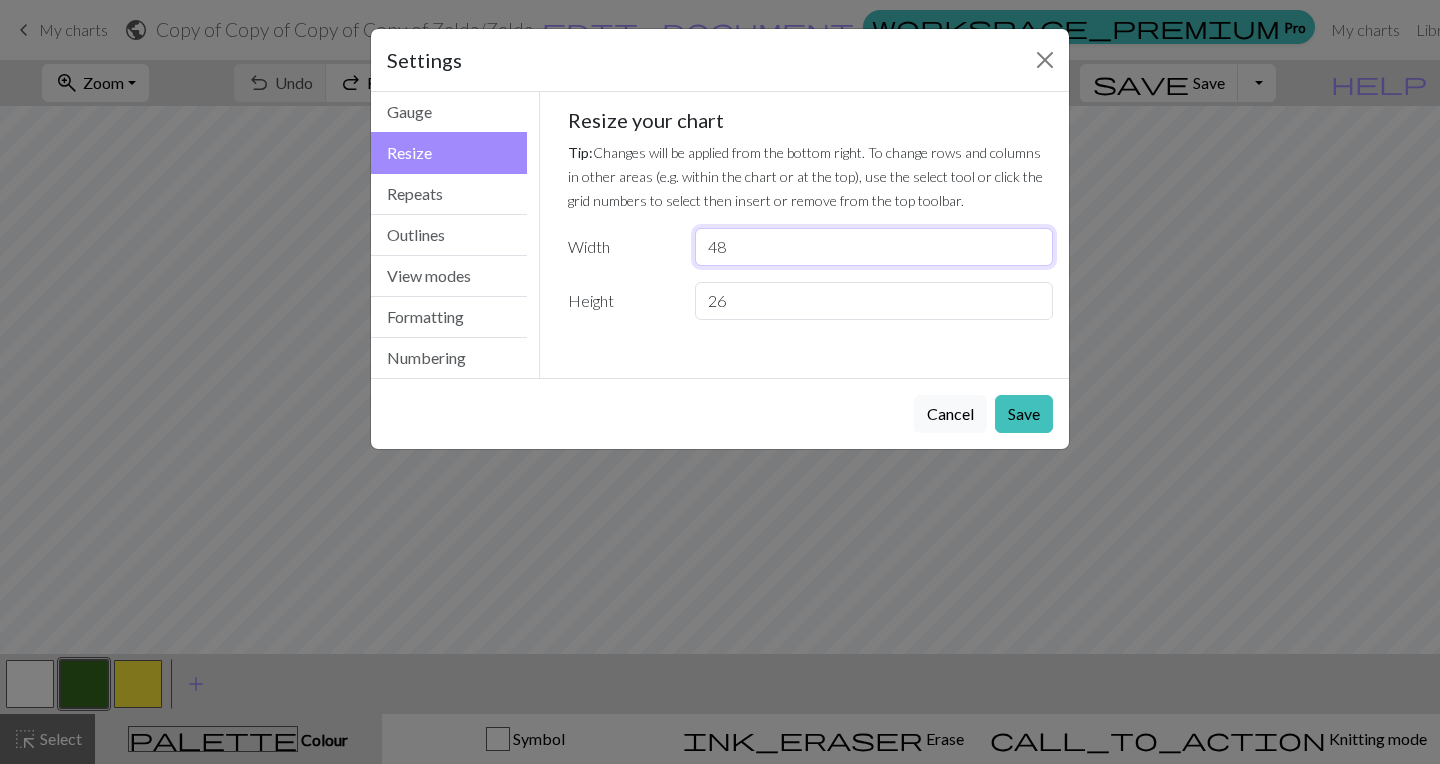 click on "48" at bounding box center (874, 247) 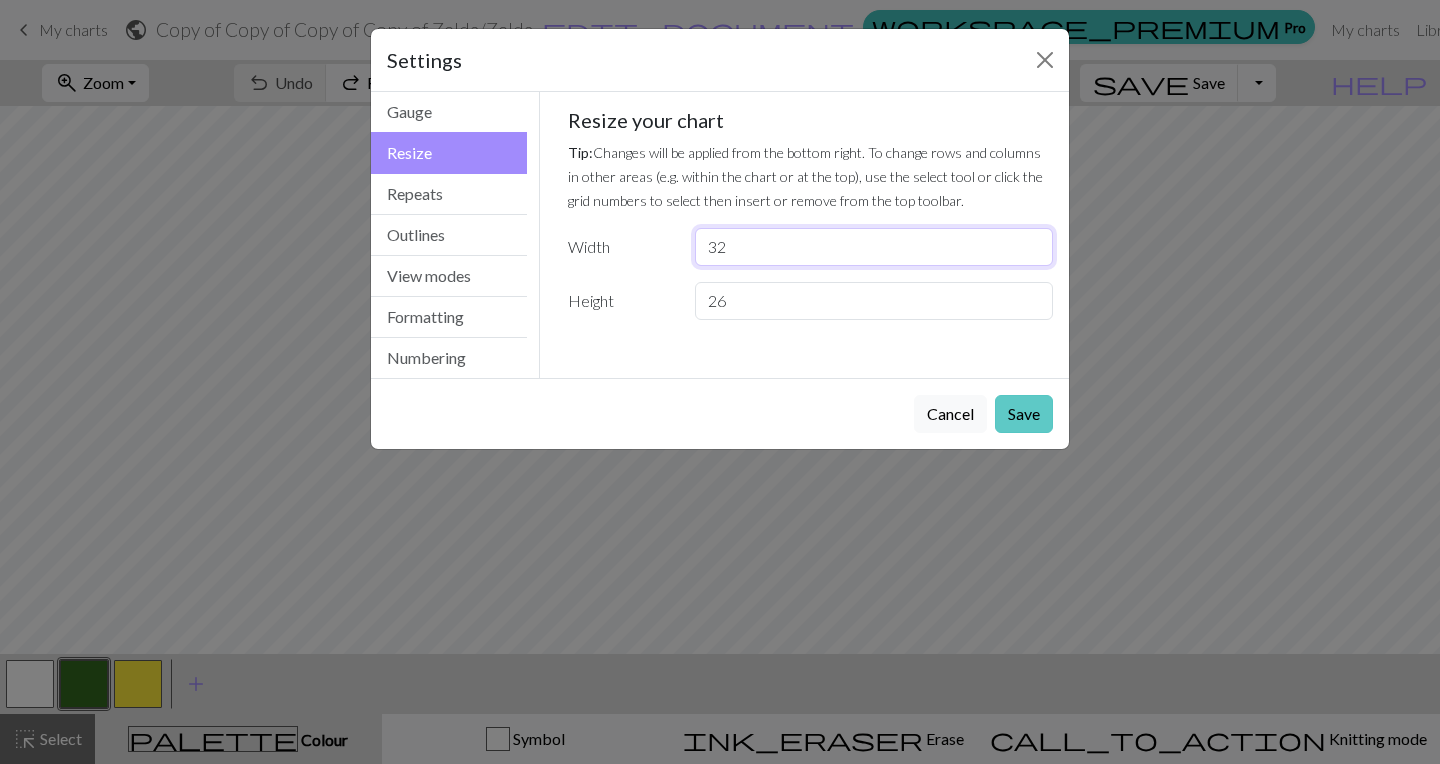 type on "32" 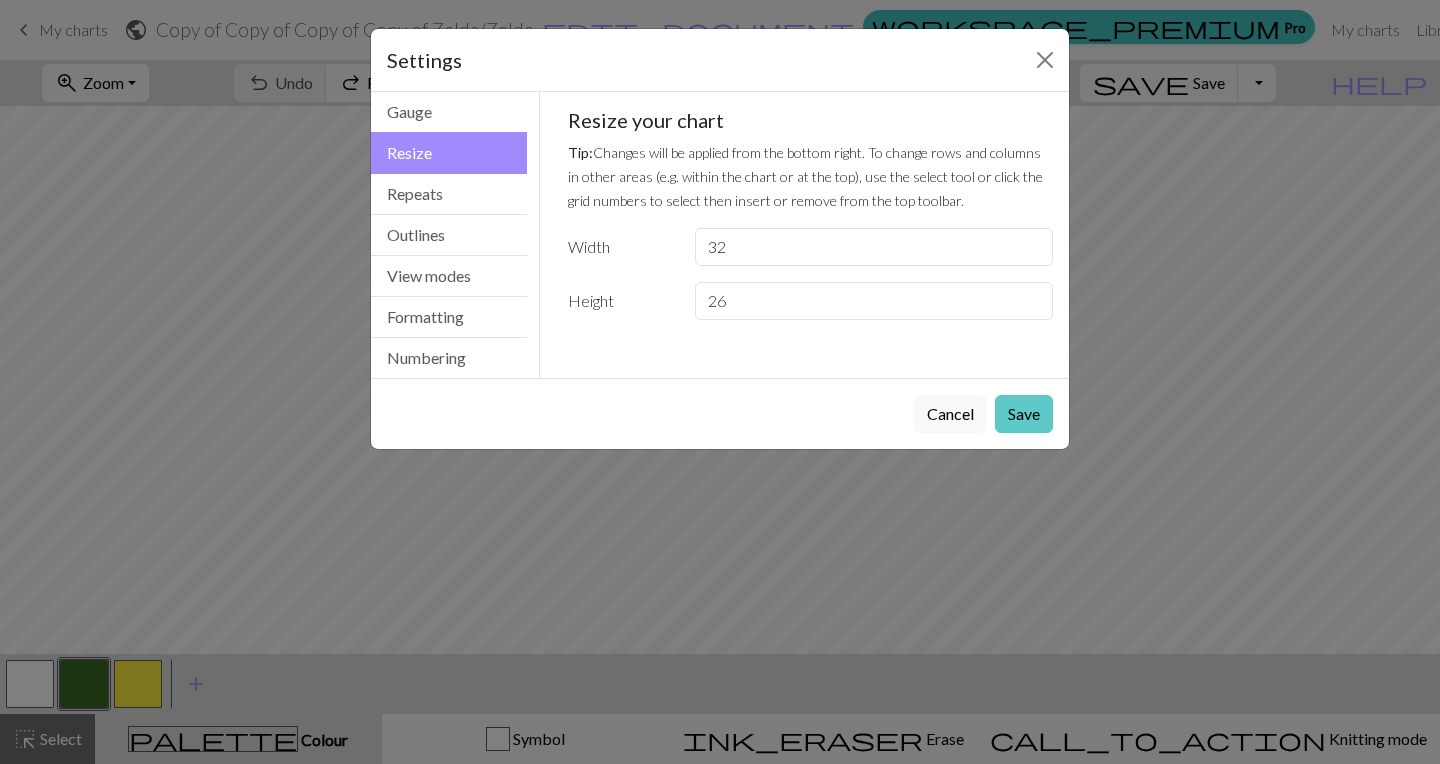 click on "Save" at bounding box center [1024, 414] 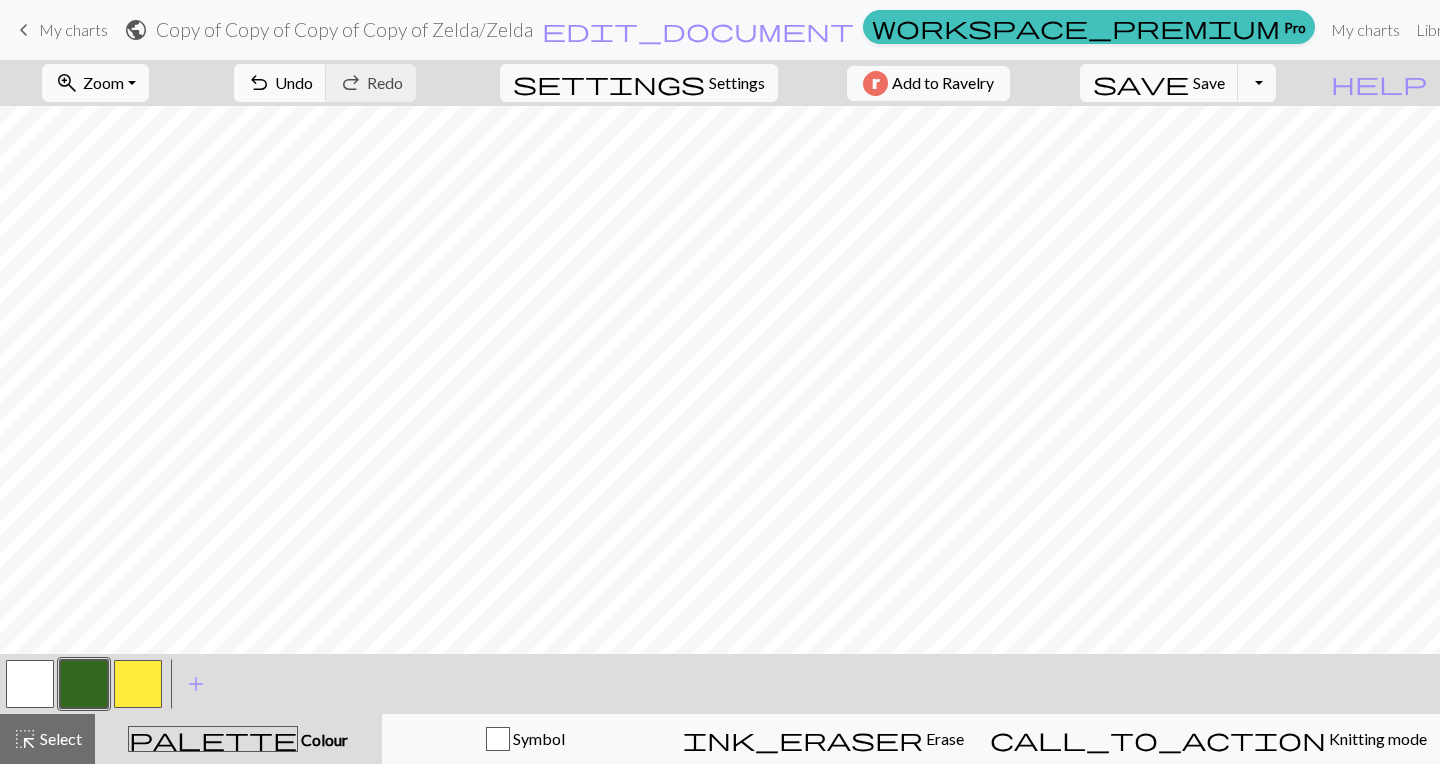 type 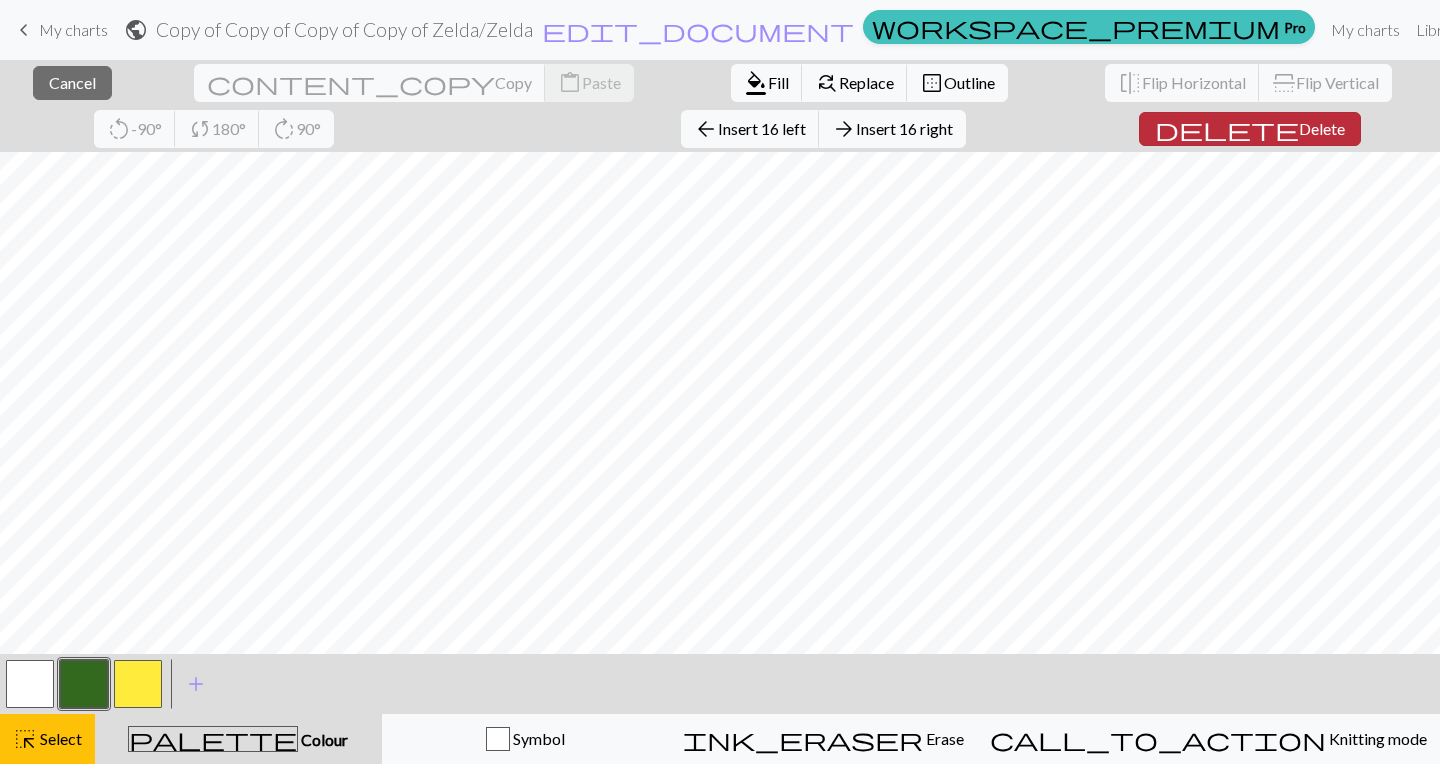 click on "Delete" at bounding box center (1322, 128) 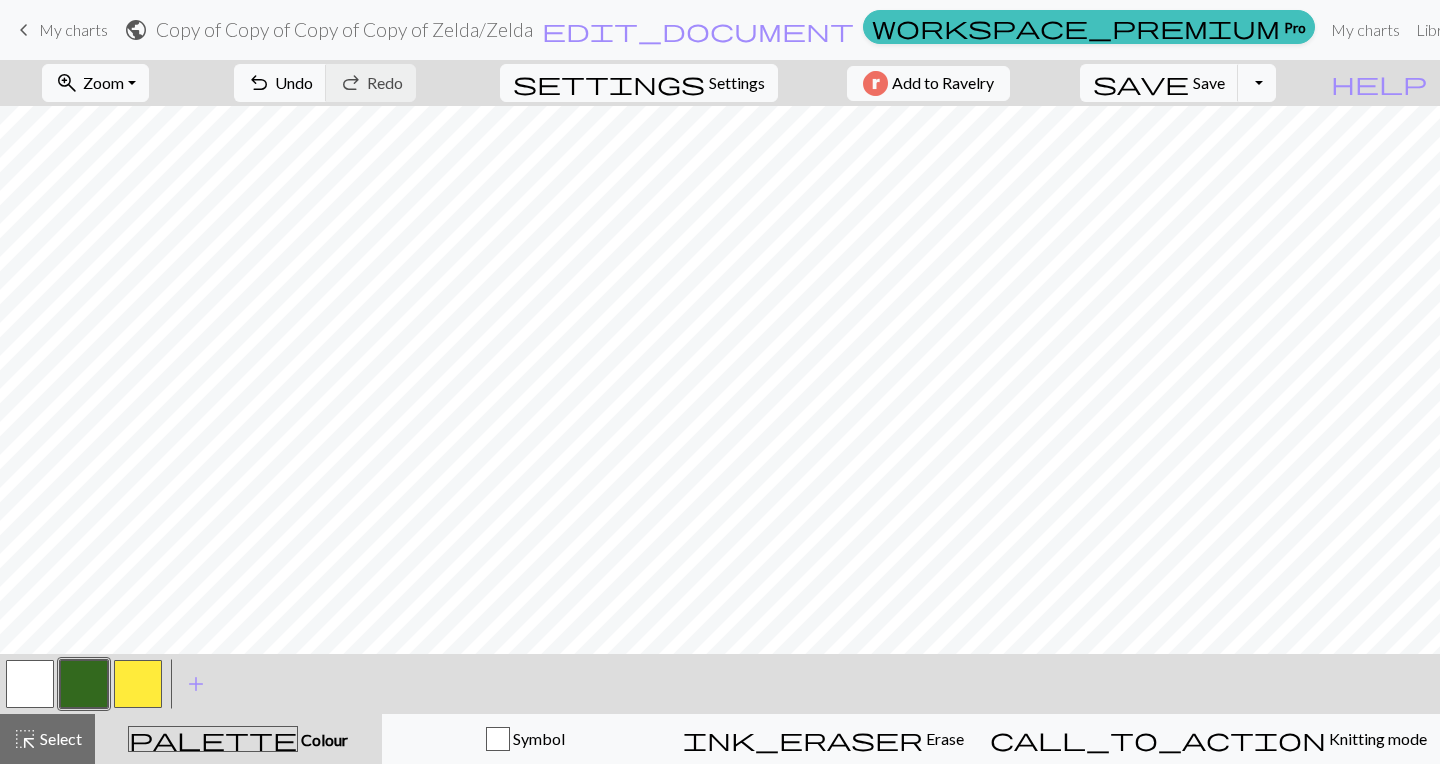 click at bounding box center [84, 684] 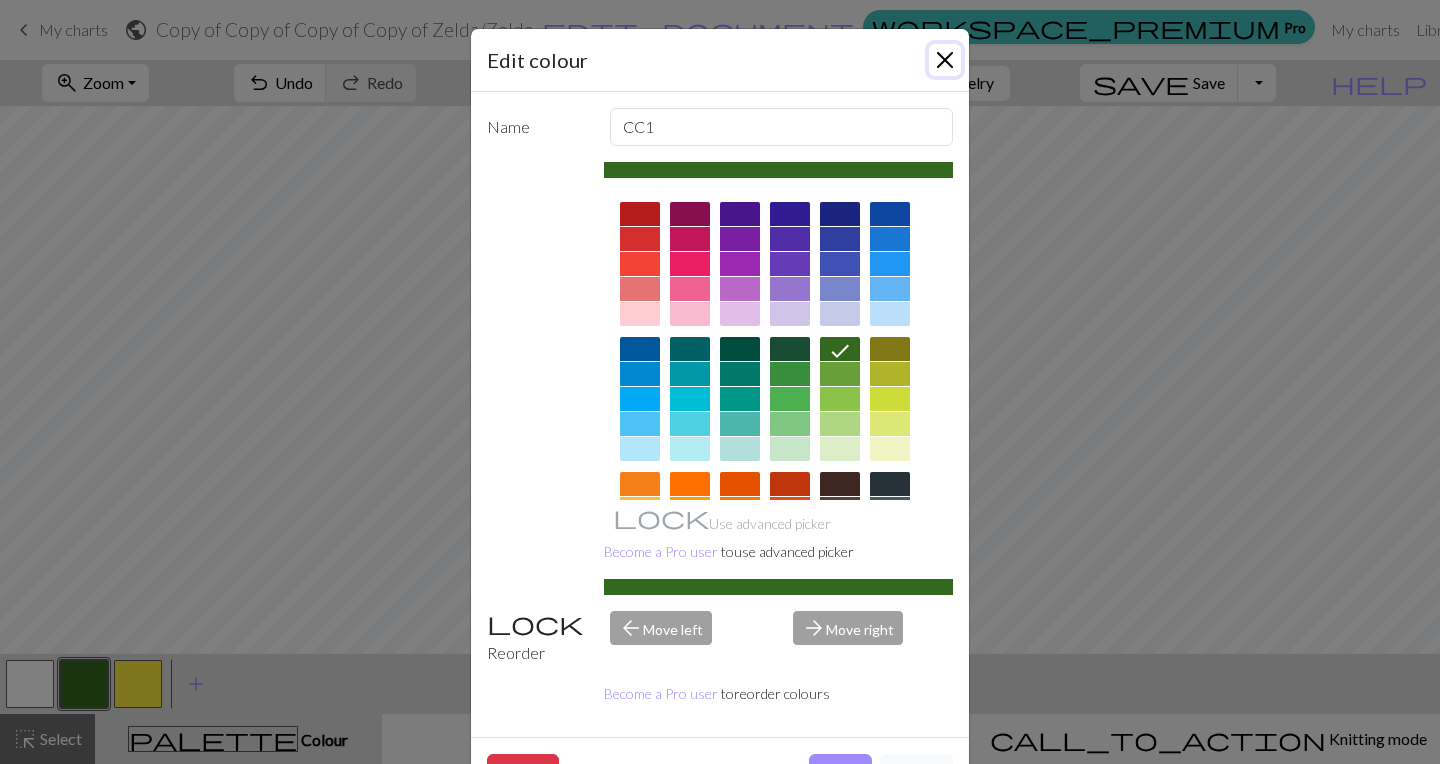 click at bounding box center [945, 60] 